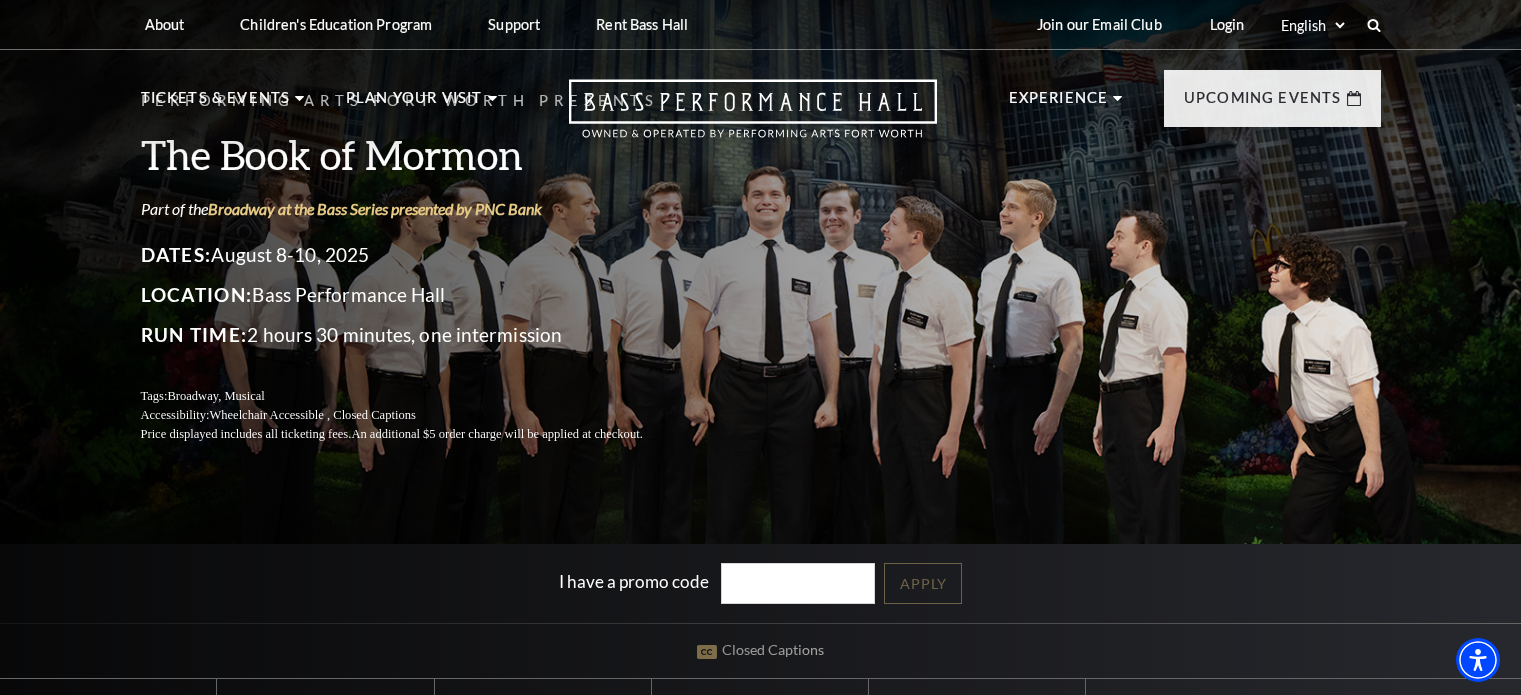 scroll, scrollTop: 300, scrollLeft: 0, axis: vertical 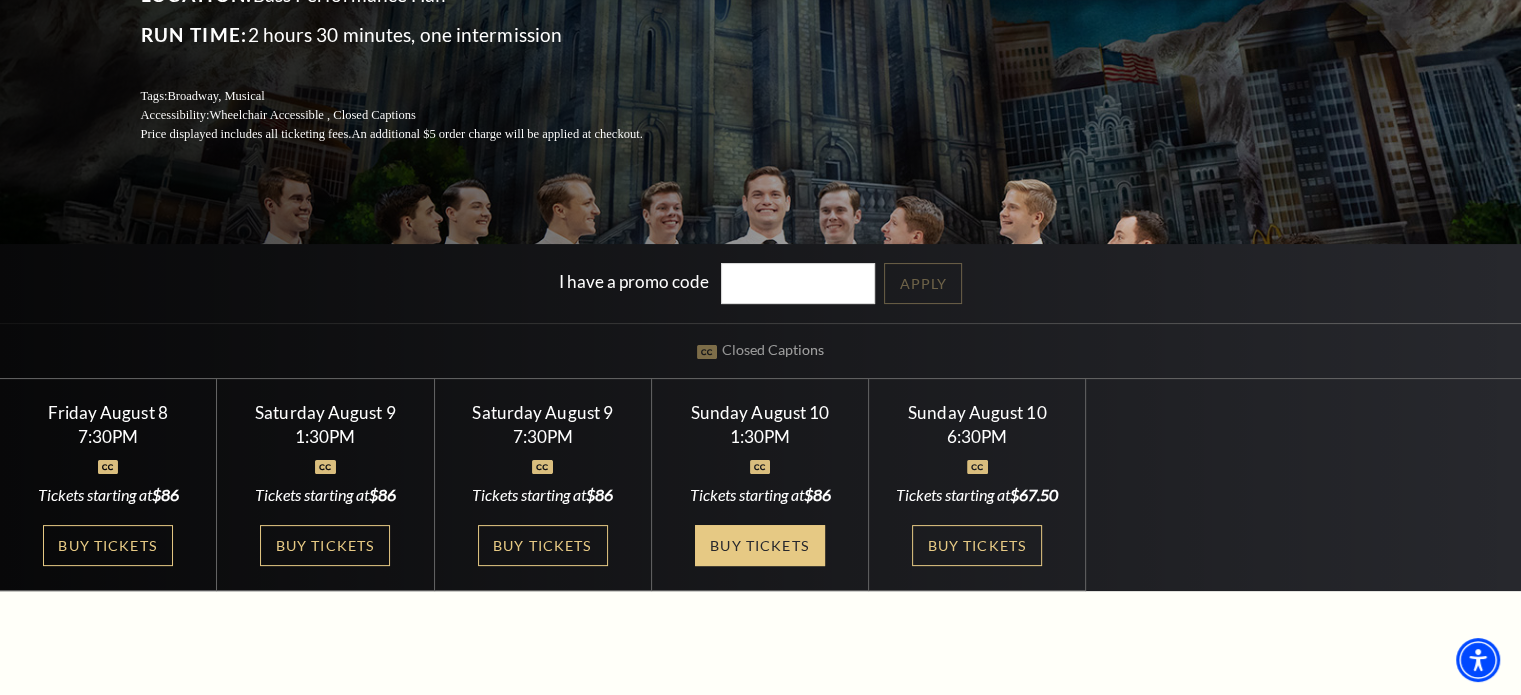 click on "Buy Tickets" at bounding box center [760, 545] 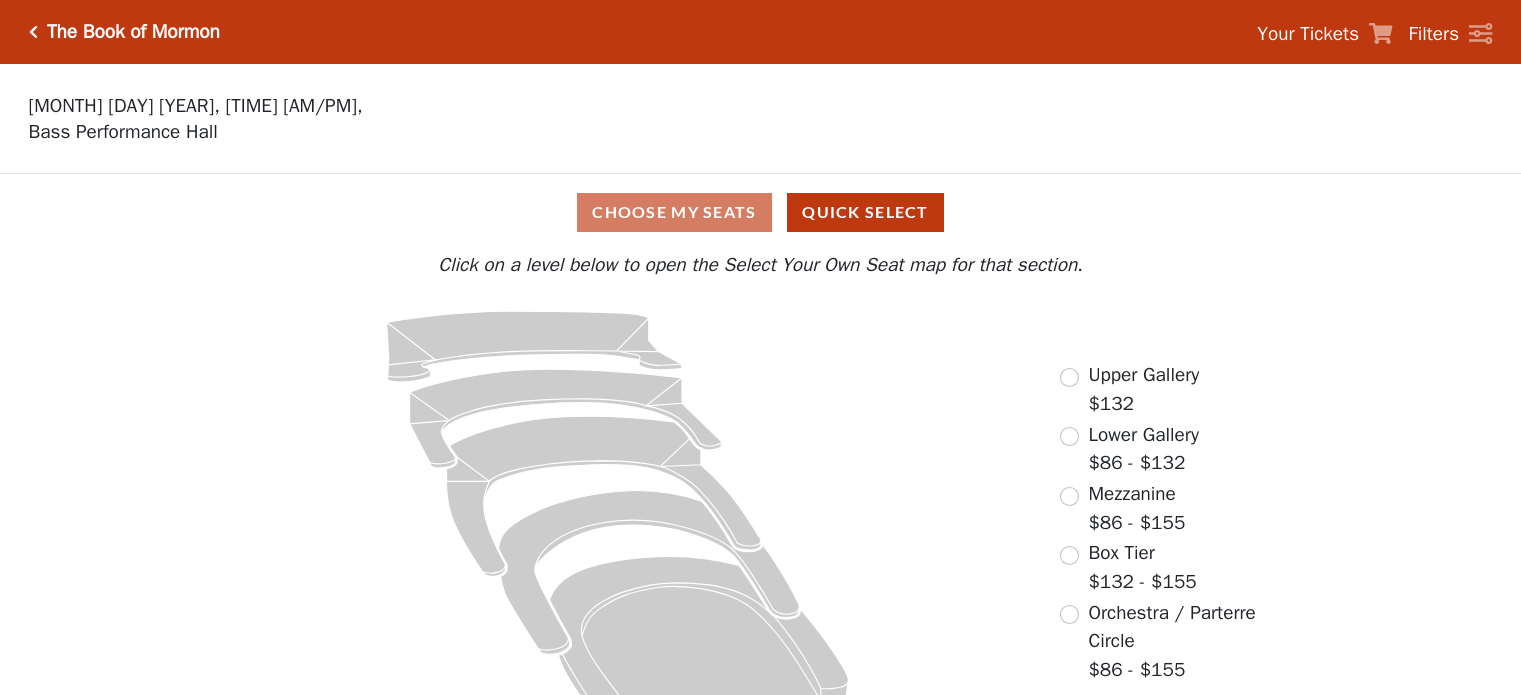 scroll, scrollTop: 0, scrollLeft: 0, axis: both 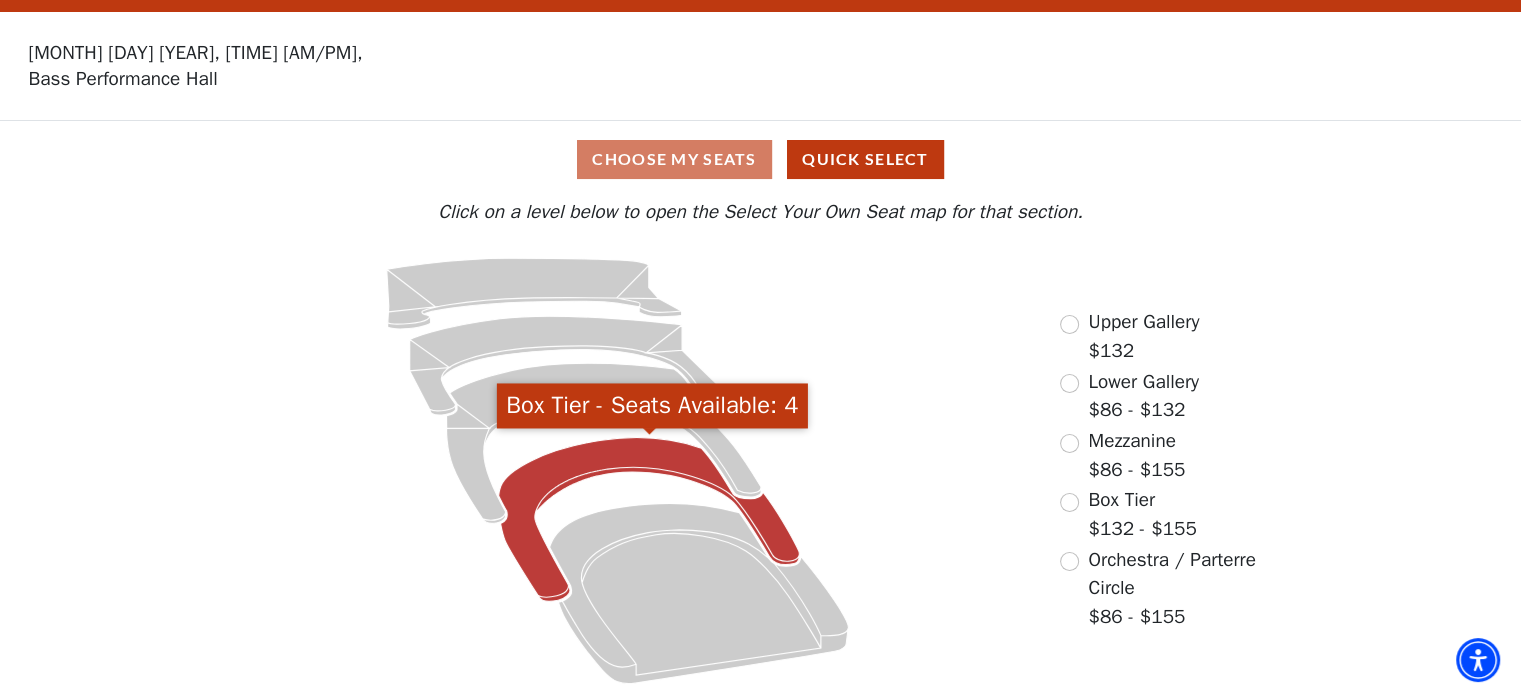 click 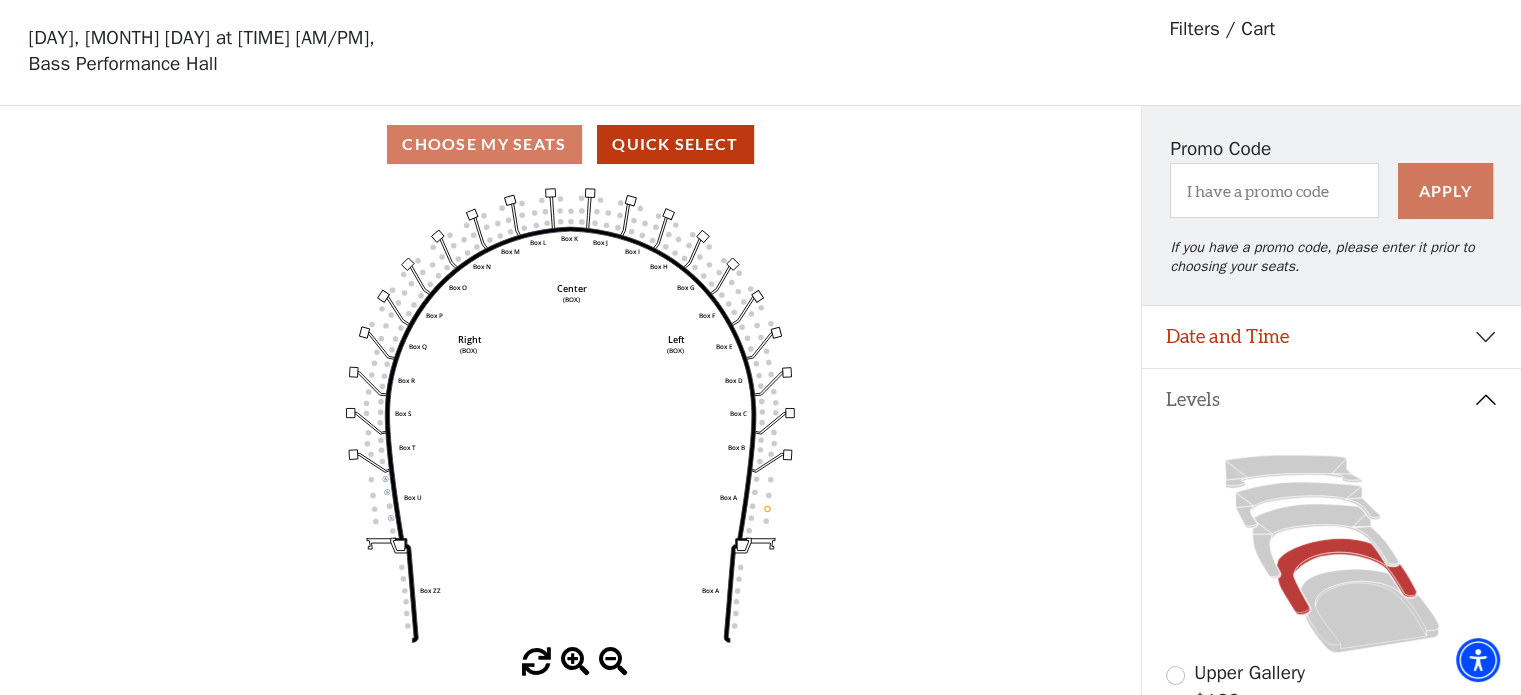 scroll, scrollTop: 92, scrollLeft: 0, axis: vertical 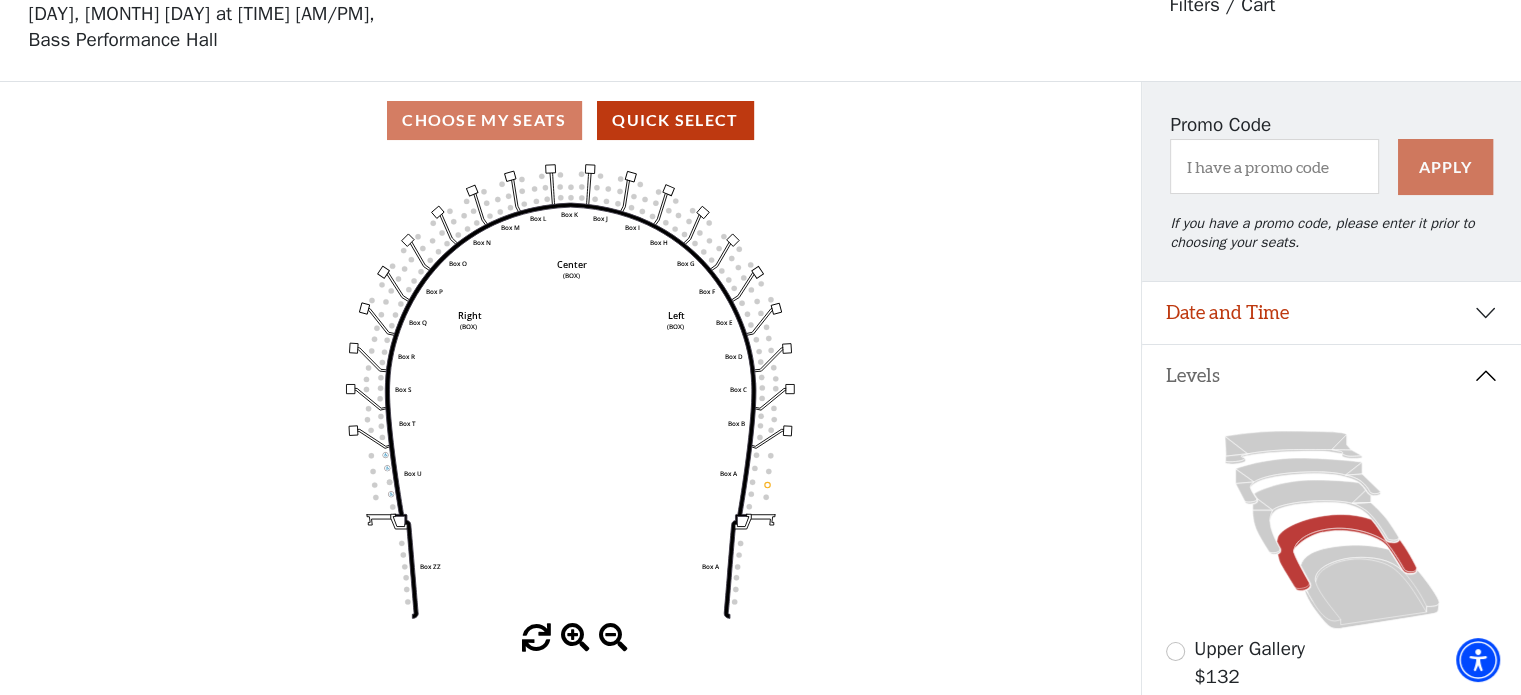 click at bounding box center (575, 638) 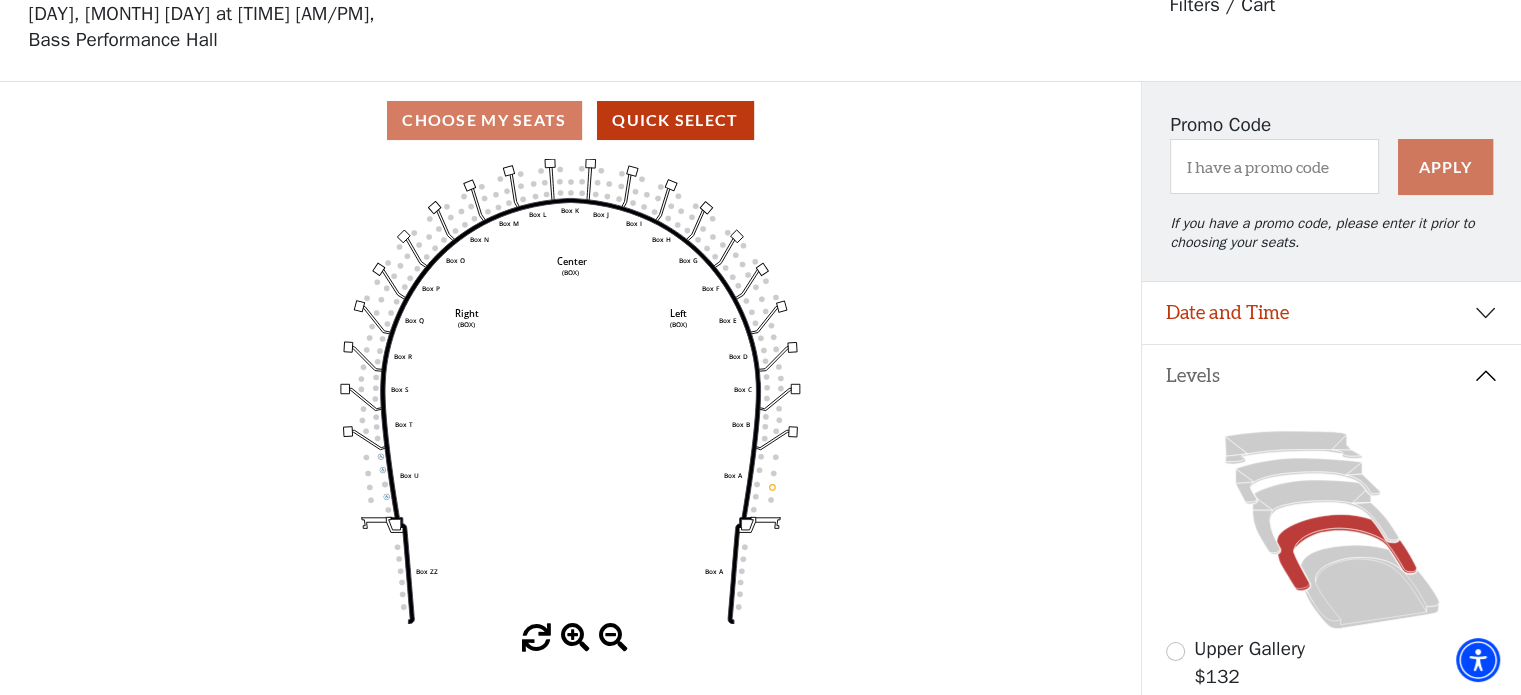 click at bounding box center [575, 638] 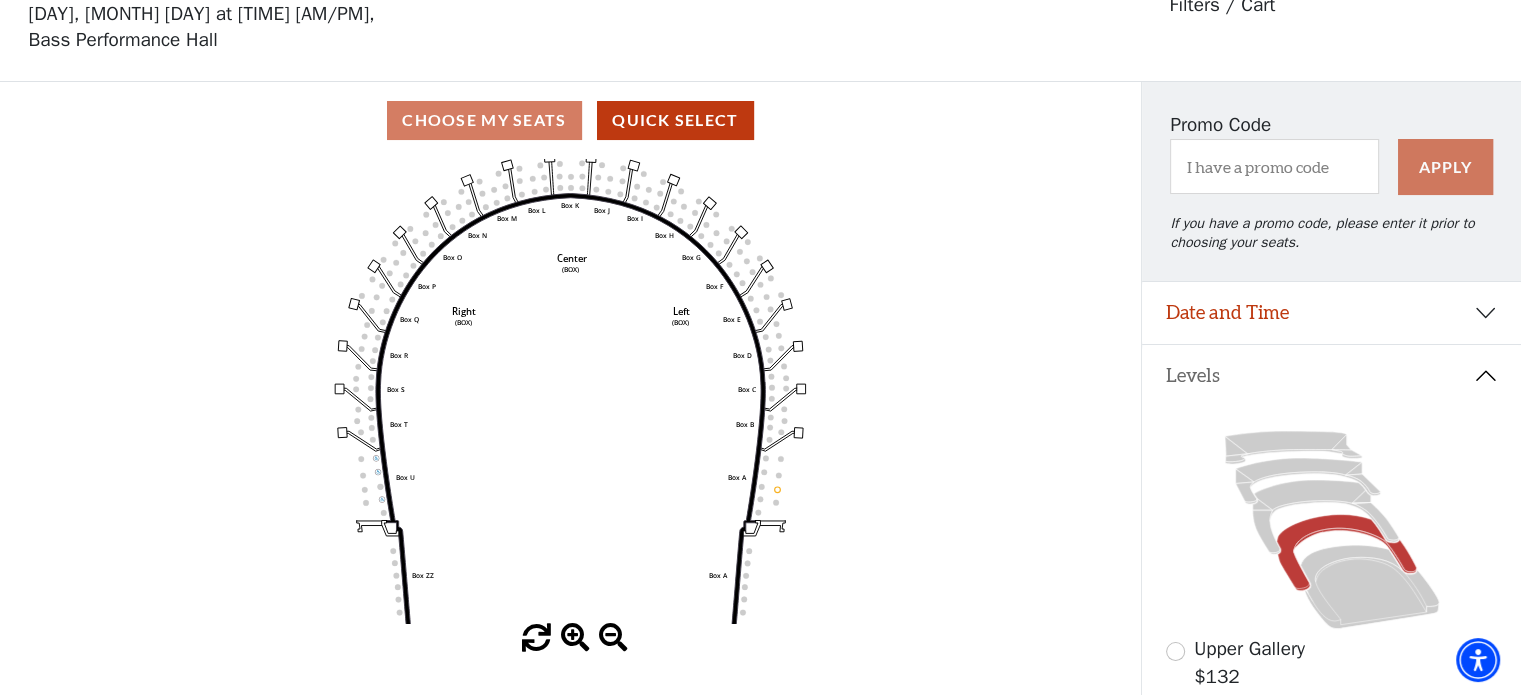 click at bounding box center [575, 638] 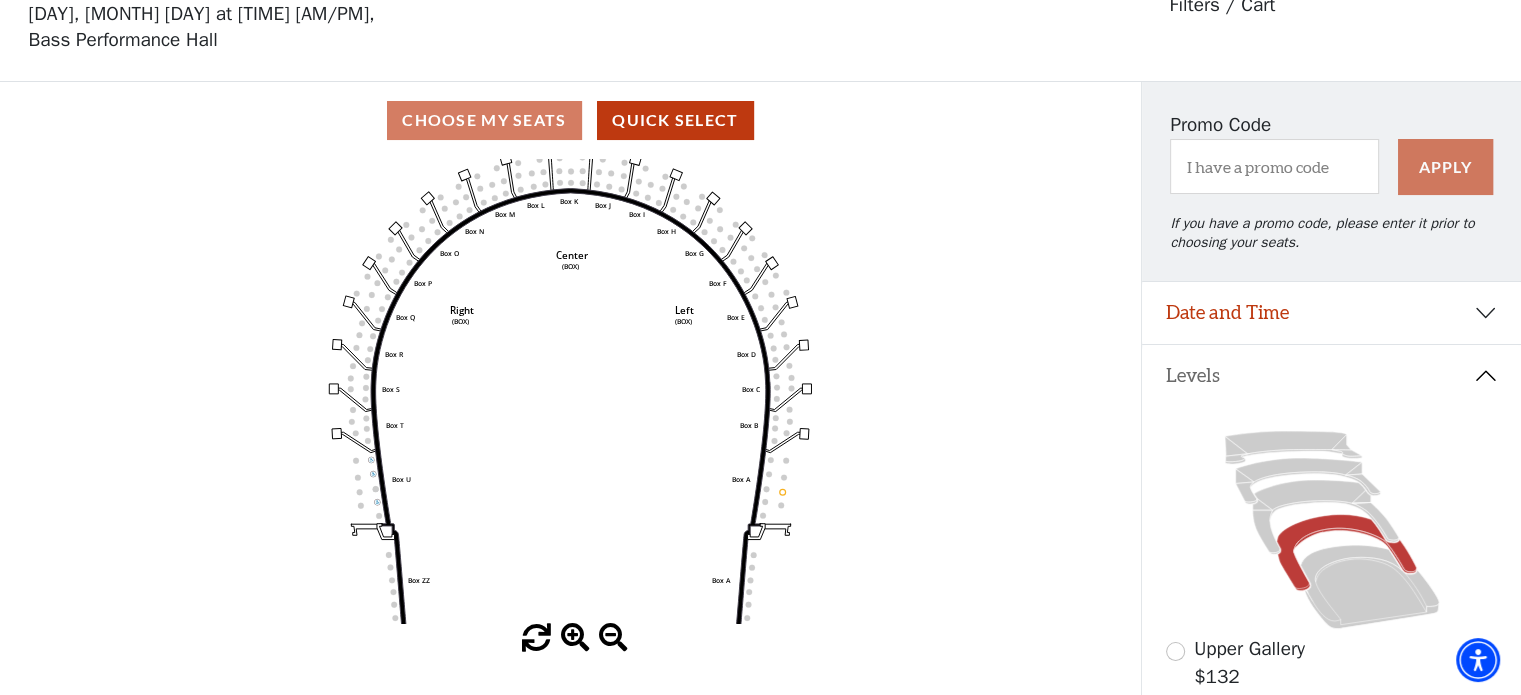click at bounding box center [575, 638] 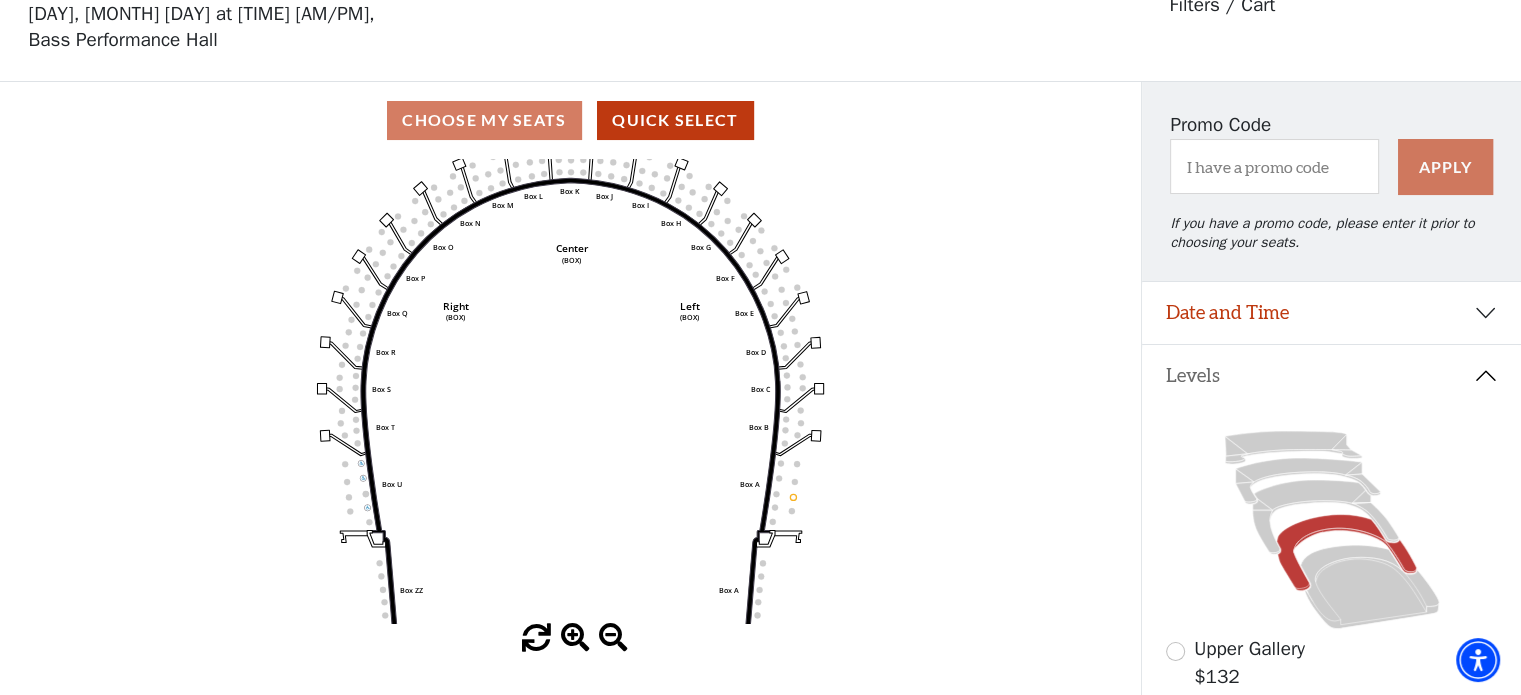 click at bounding box center (575, 638) 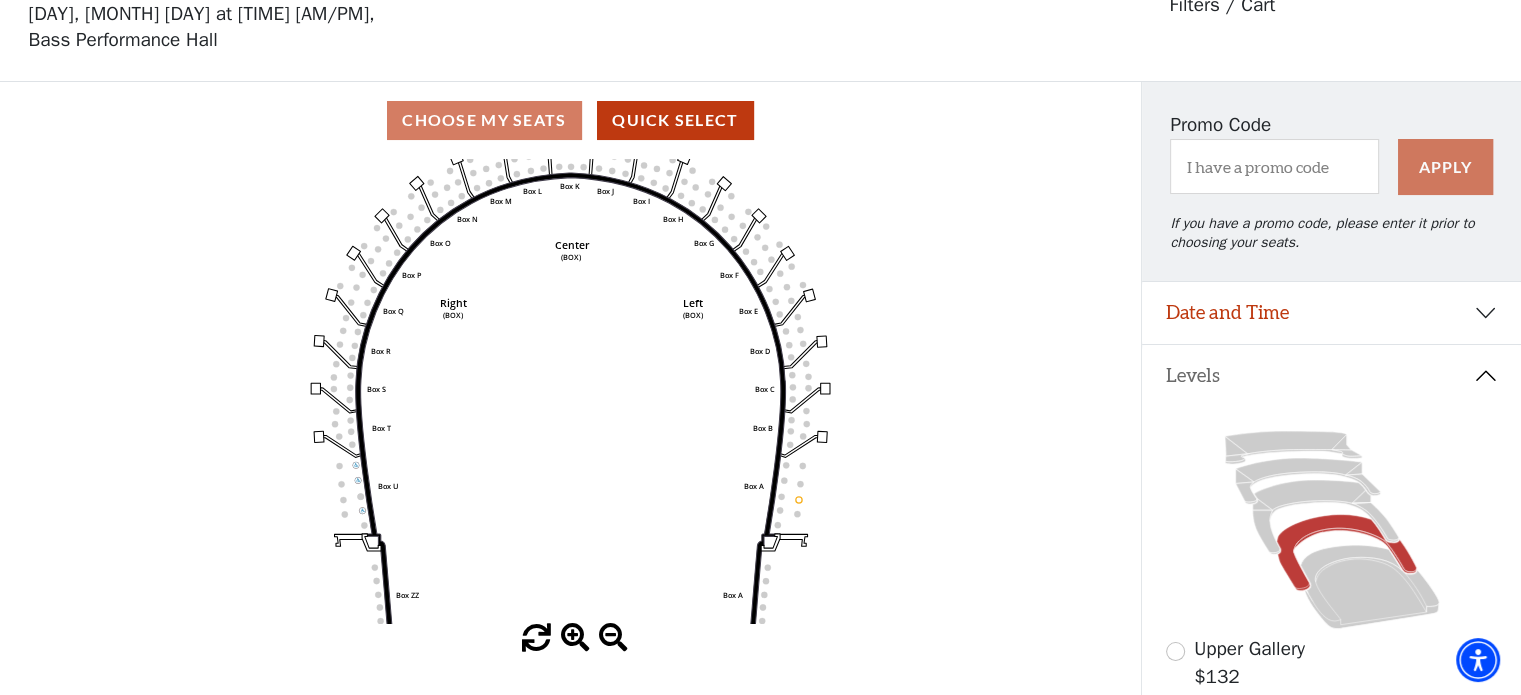 click at bounding box center [575, 638] 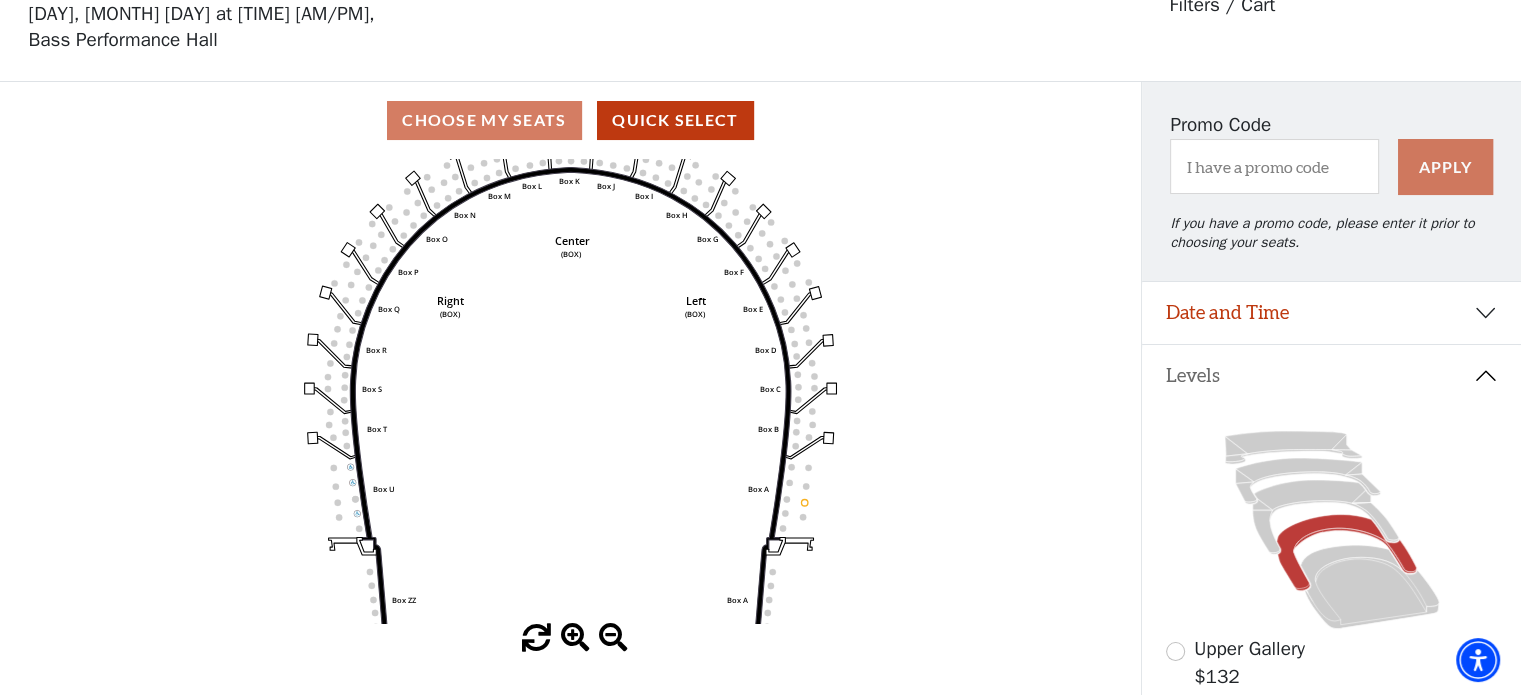 click at bounding box center (575, 638) 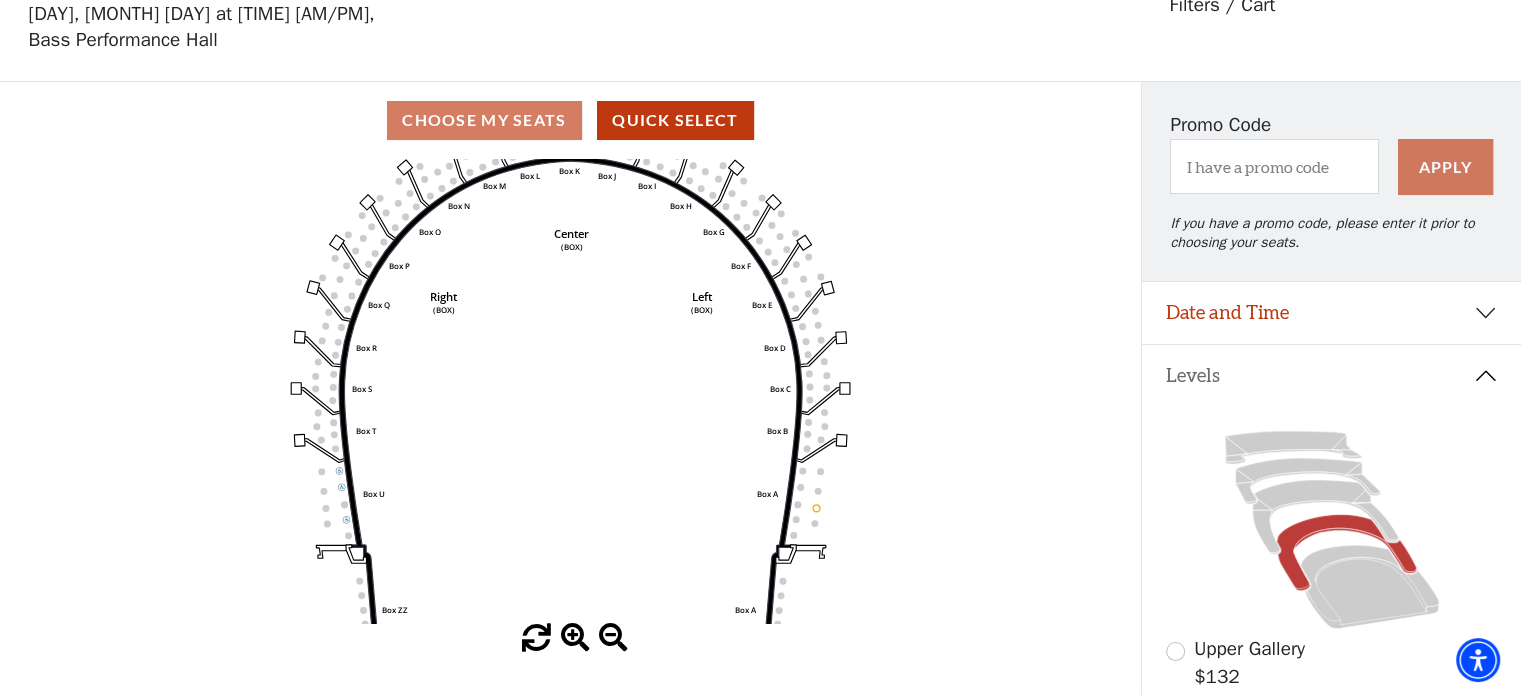 click at bounding box center (575, 638) 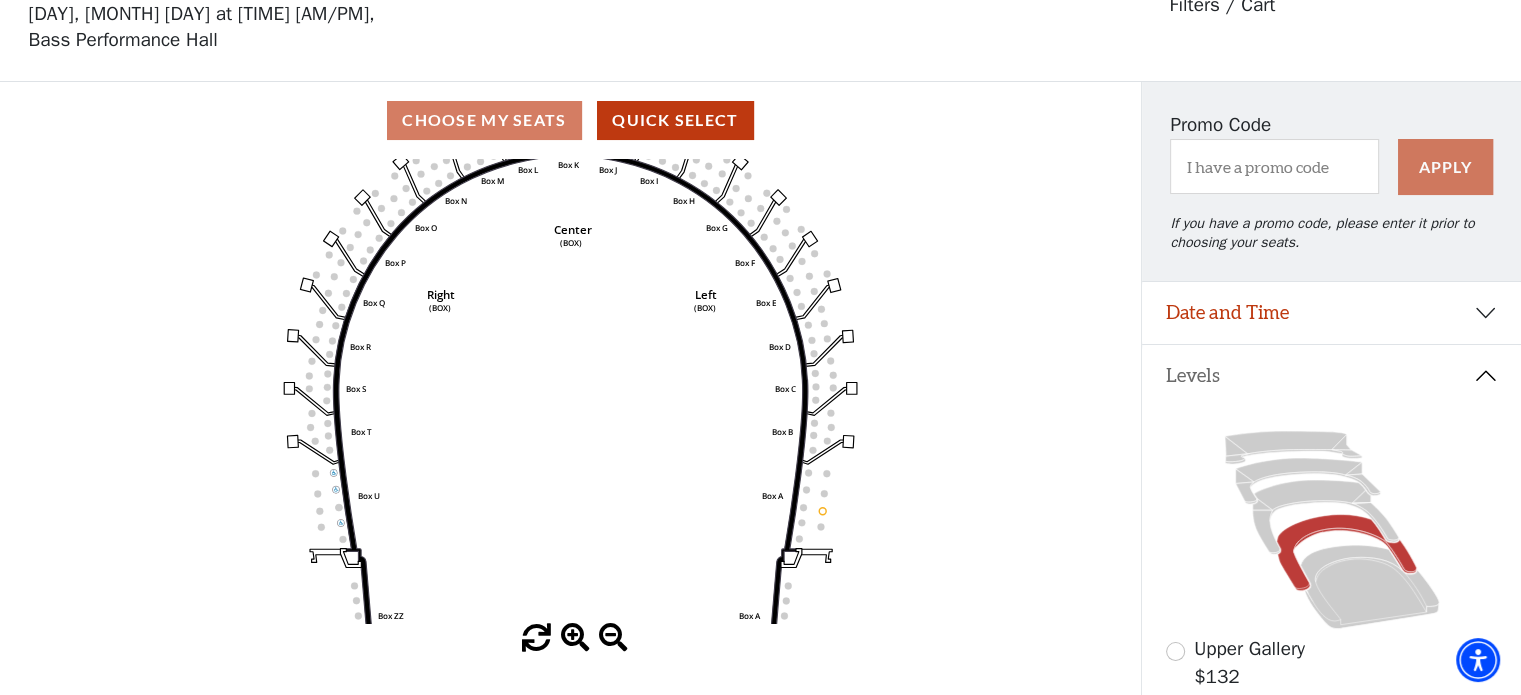 click at bounding box center [575, 638] 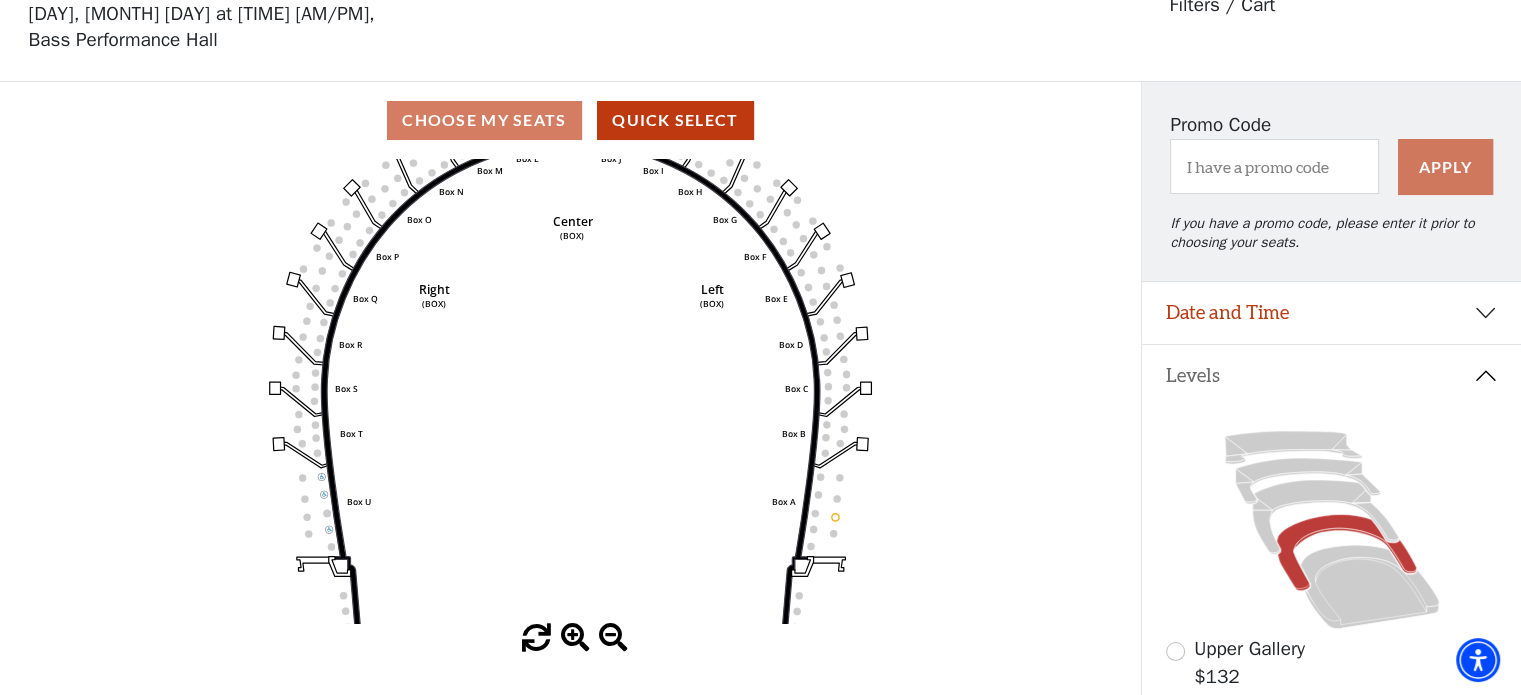 click on "Current Level   Box Tier   Click on a level below to open the Select Your Own Seat map for that section.                                                                                                         Left   (BOX)   Right   (BOX)   Center   (BOX)   Box ZZ   Box U   Box T   Box S   Box R   Box Q   Box P   Box O   Box N   Box M   Box L   Box A   Box A   Box B   Box C   Box D   Box E   Box F   Box G   Box H   Box I   Box J   Box K" at bounding box center (570, 406) 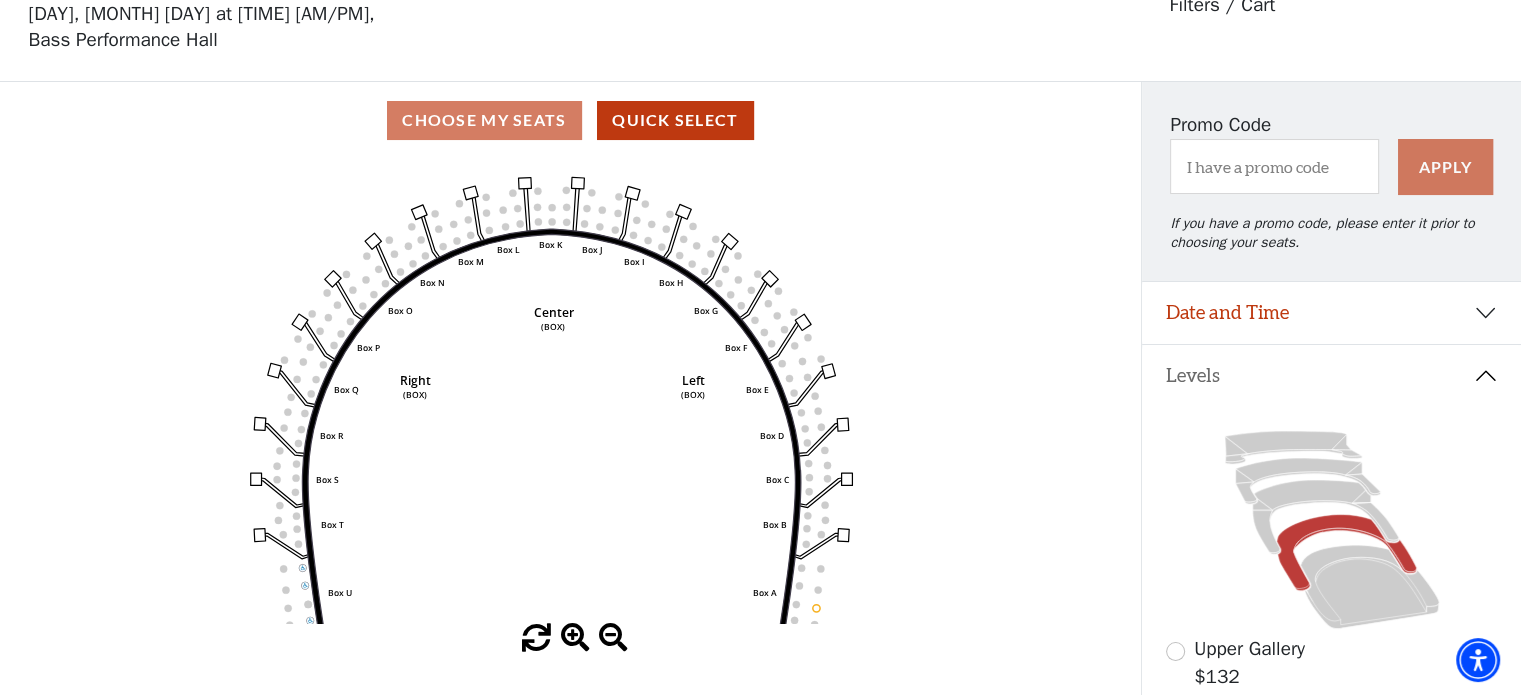 drag, startPoint x: 573, startPoint y: 442, endPoint x: 635, endPoint y: 409, distance: 70.23532 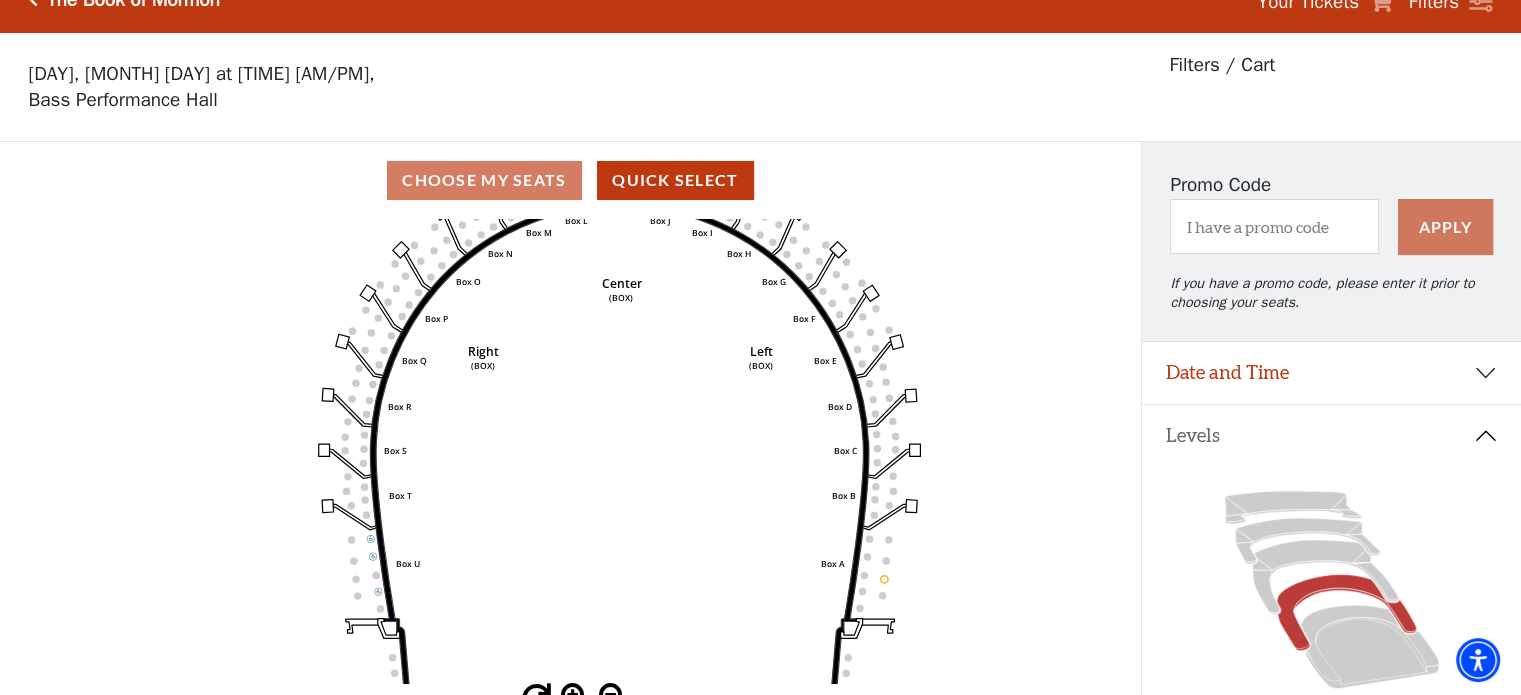 scroll, scrollTop: 0, scrollLeft: 0, axis: both 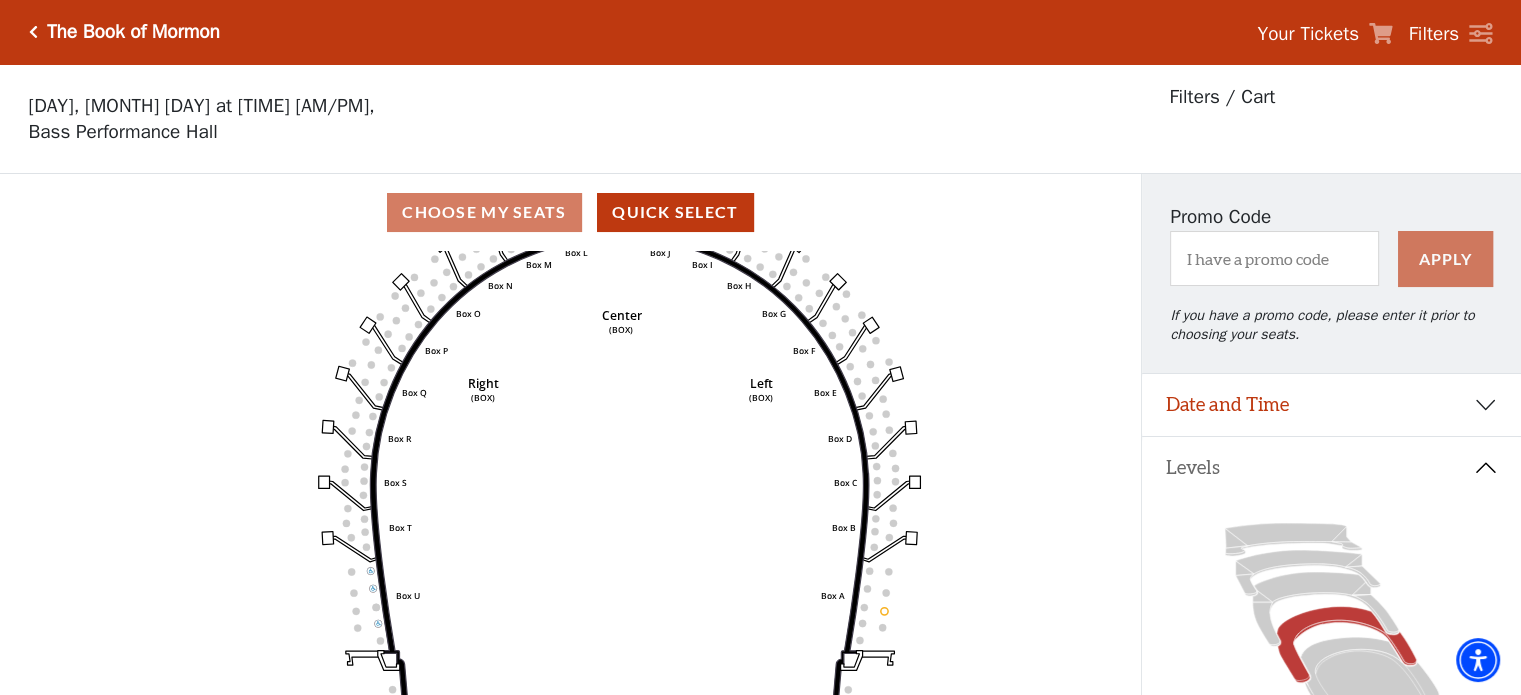 click on "Choose My Seats
Quick Select" at bounding box center [570, 212] 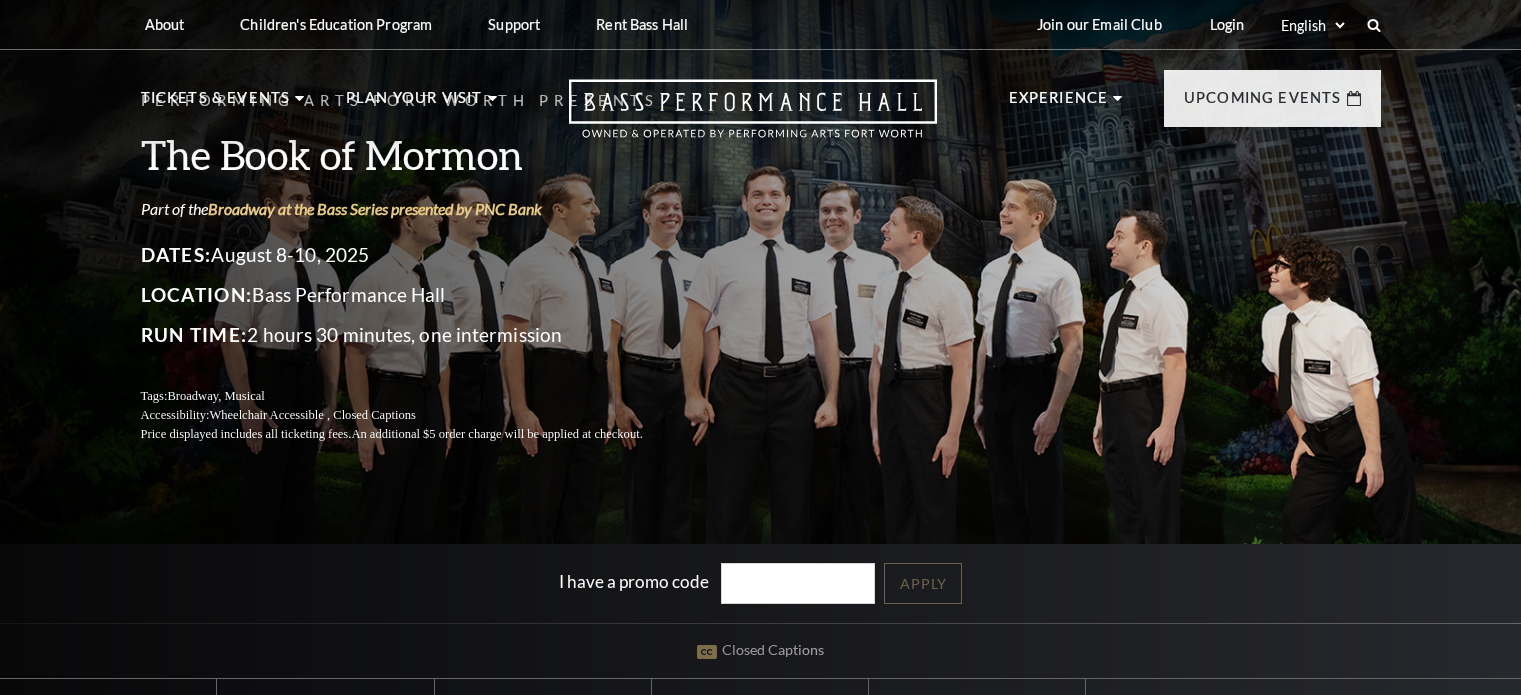 scroll, scrollTop: 300, scrollLeft: 0, axis: vertical 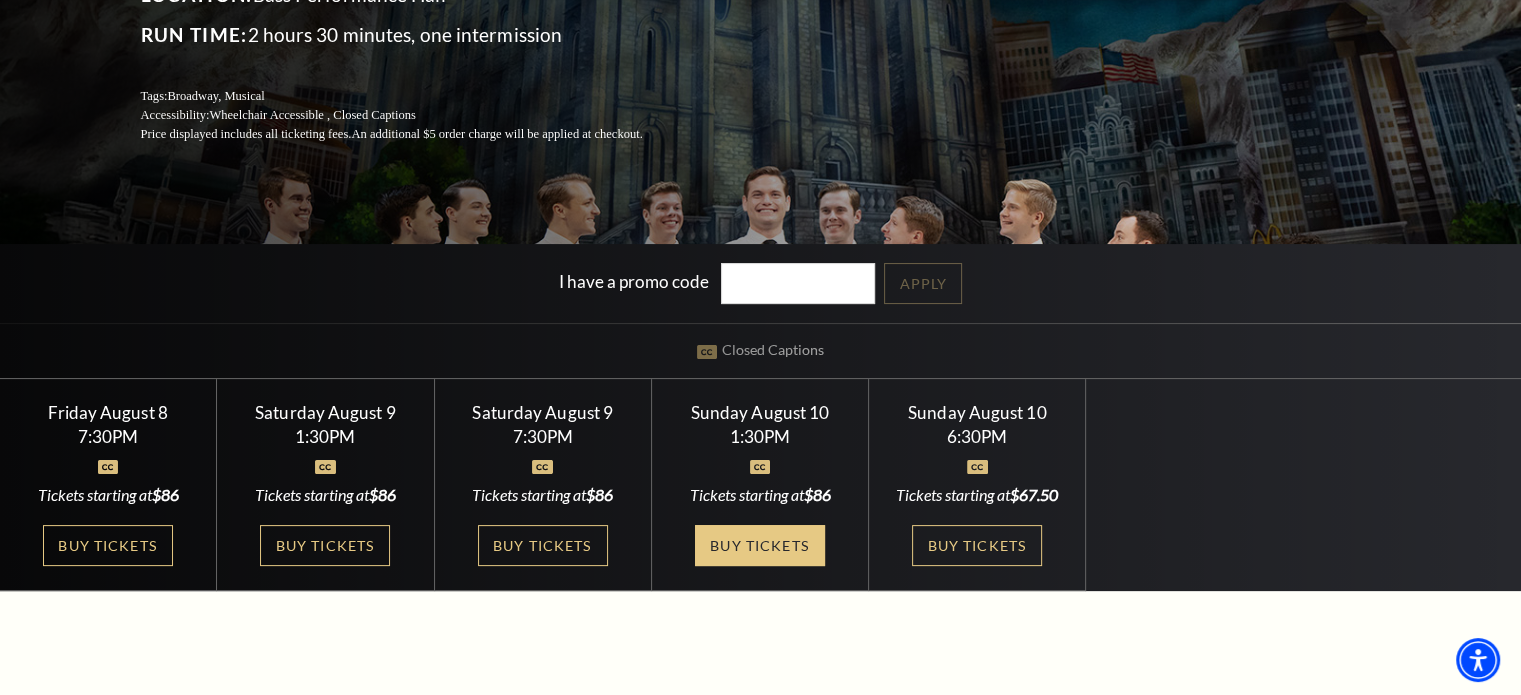 click on "Buy Tickets" at bounding box center (760, 545) 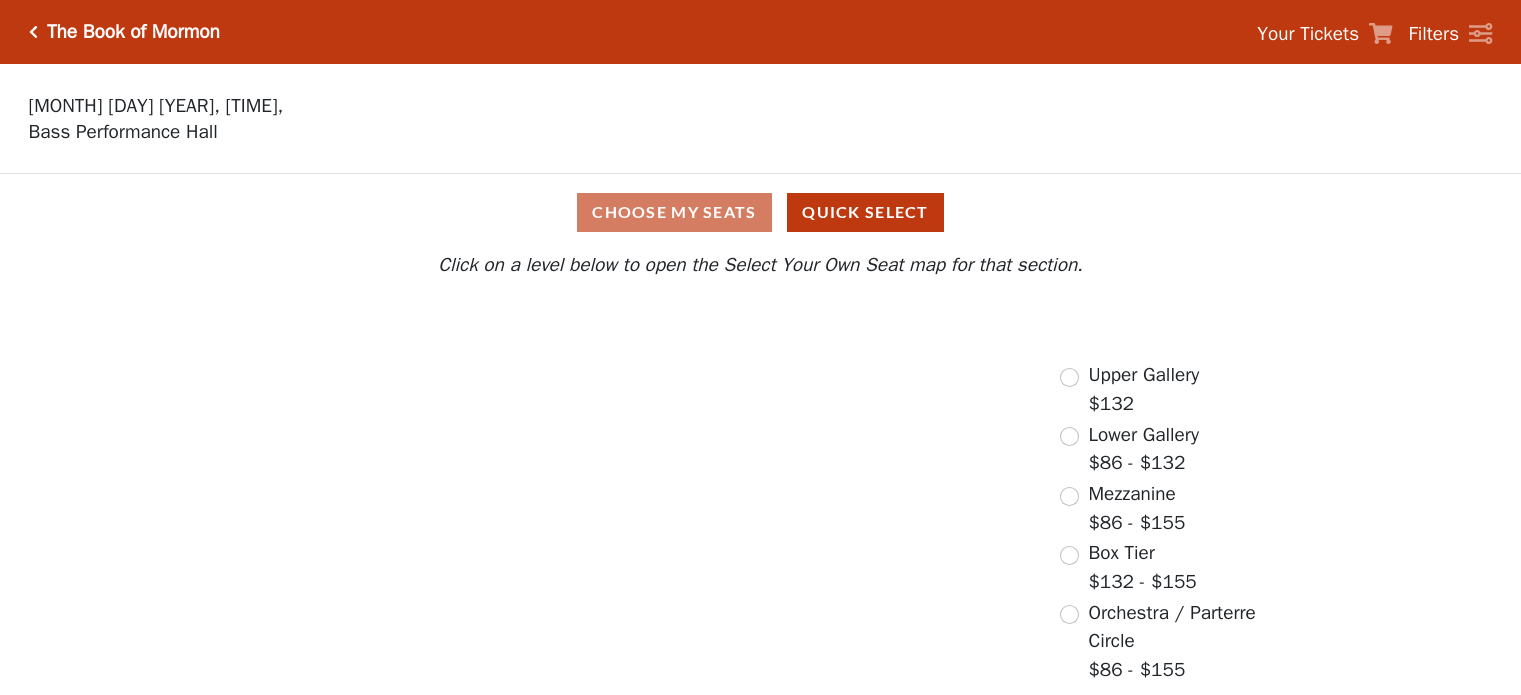scroll, scrollTop: 0, scrollLeft: 0, axis: both 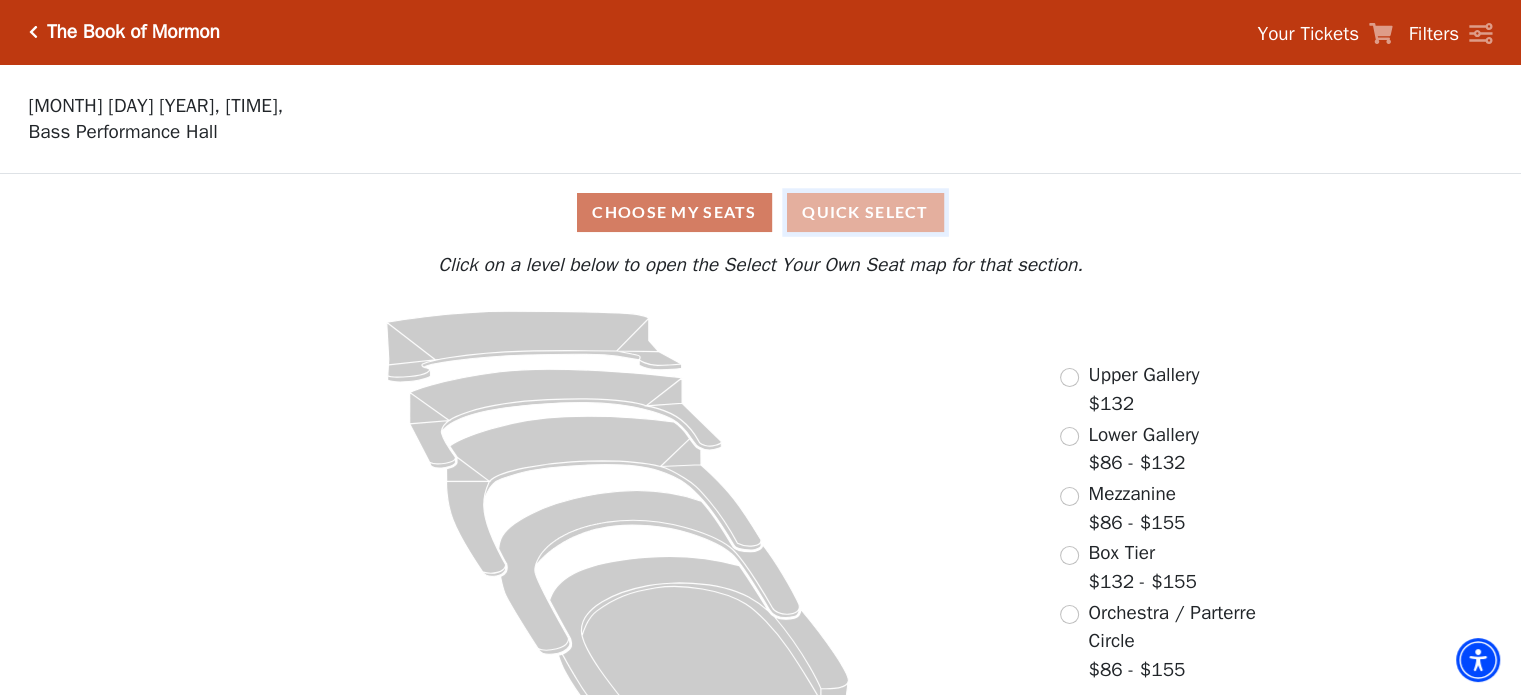 click on "Quick Select" at bounding box center [865, 212] 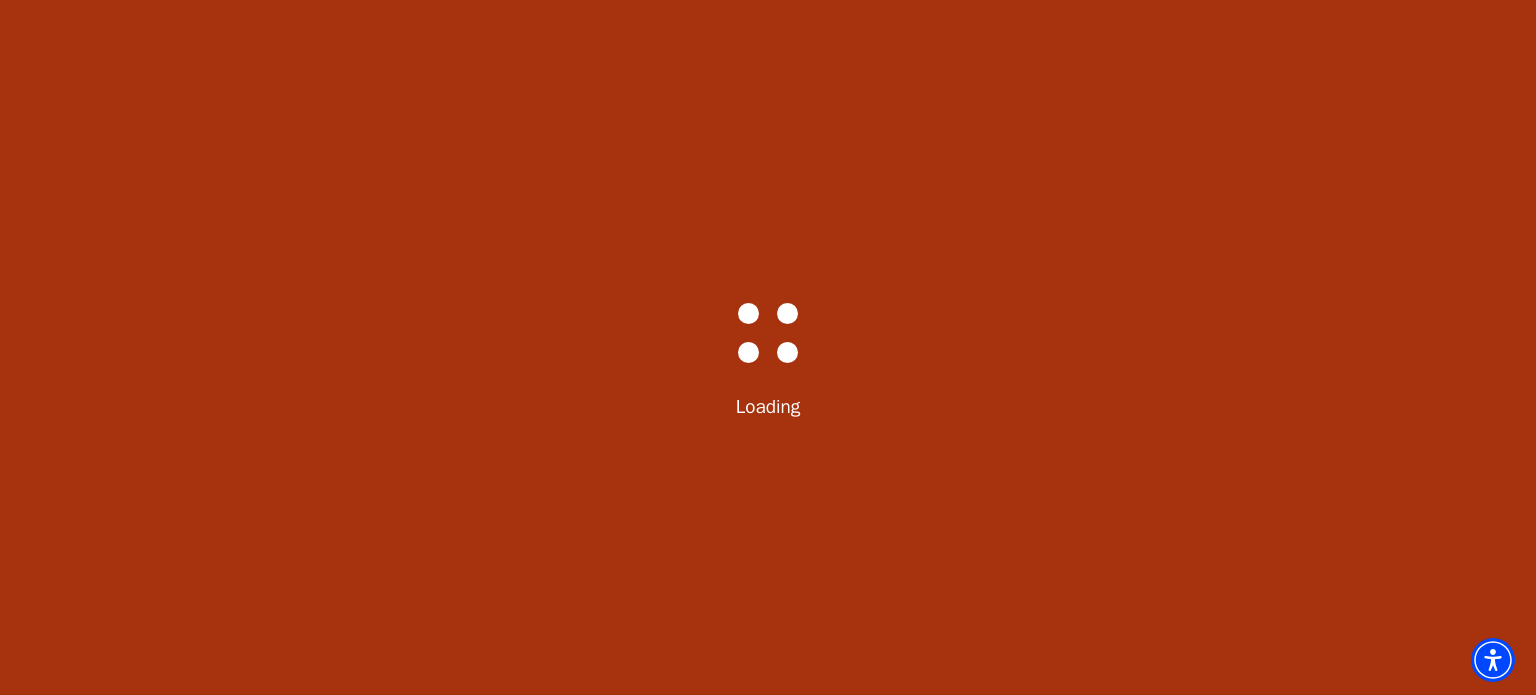 select on "6288" 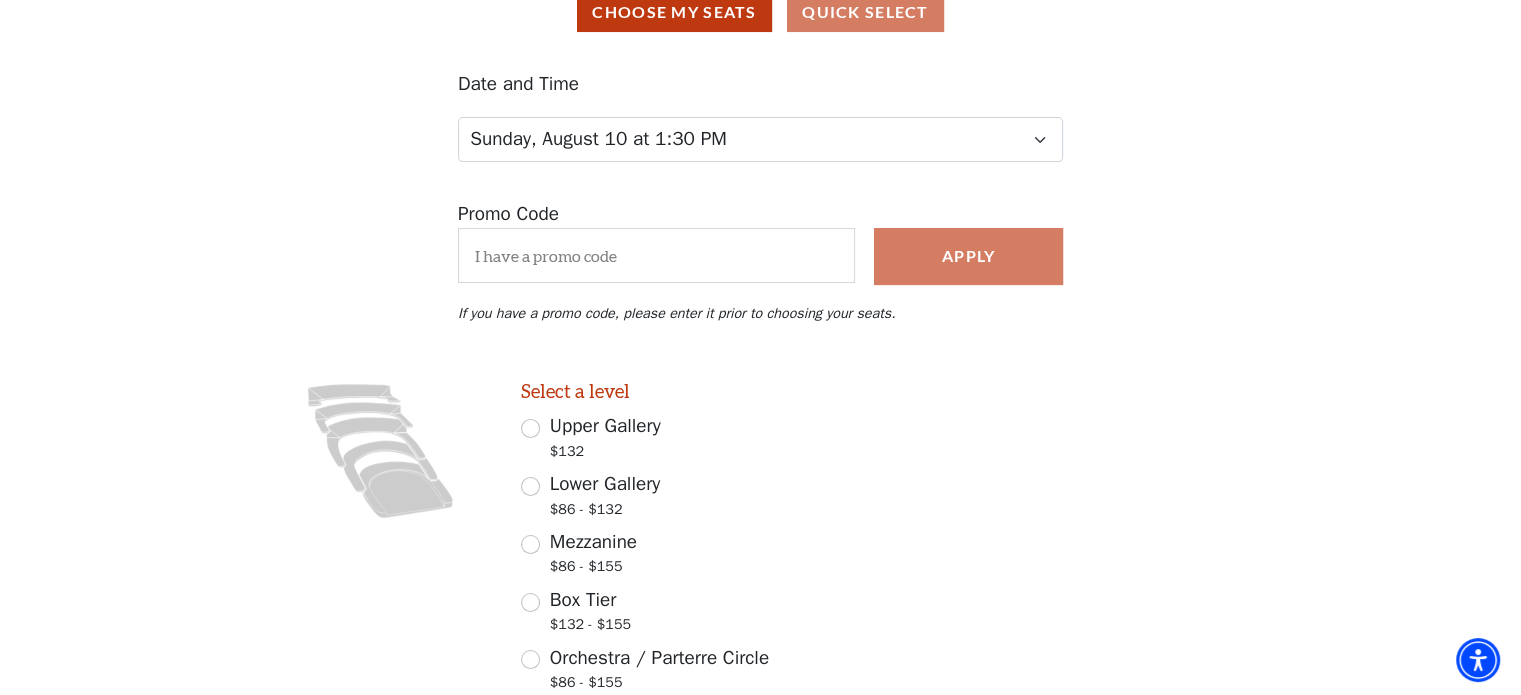 scroll, scrollTop: 356, scrollLeft: 0, axis: vertical 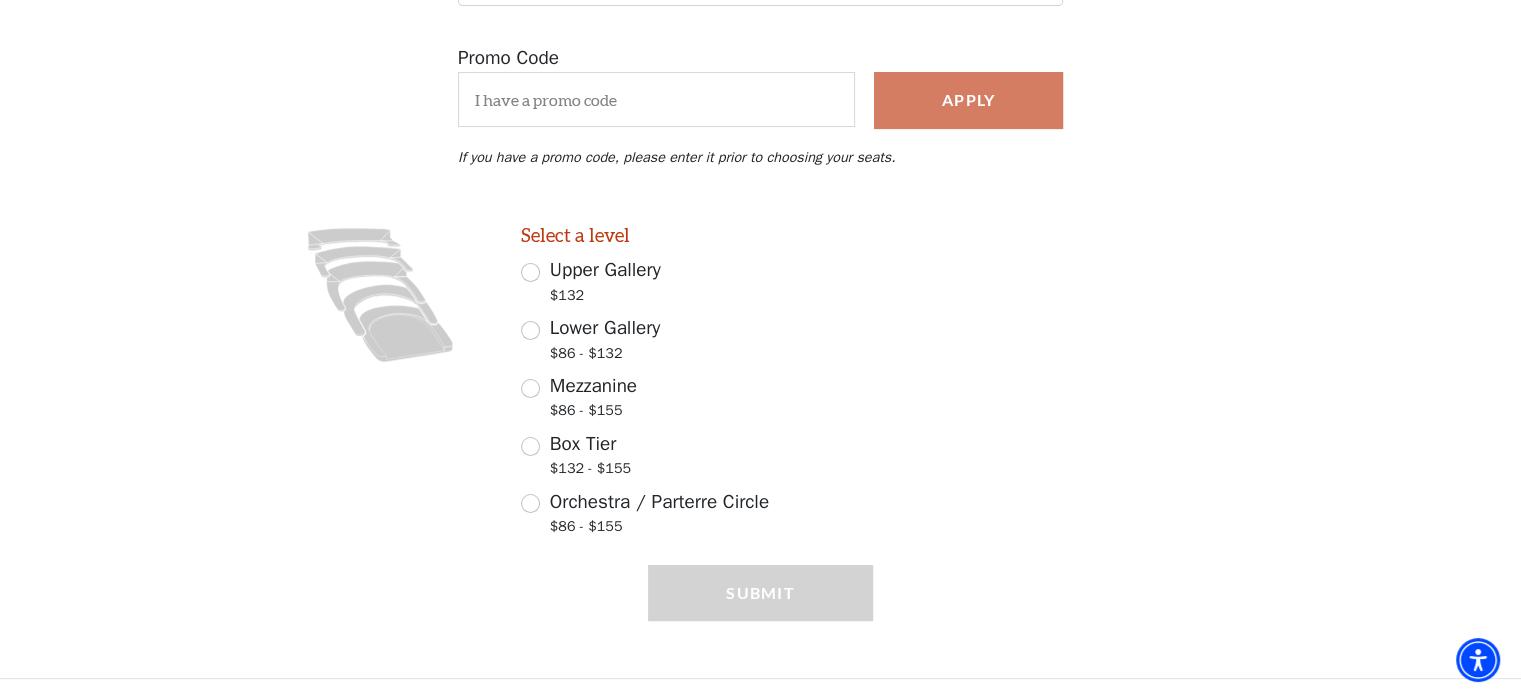 click on "Orchestra / Parterre Circle" at bounding box center (659, 502) 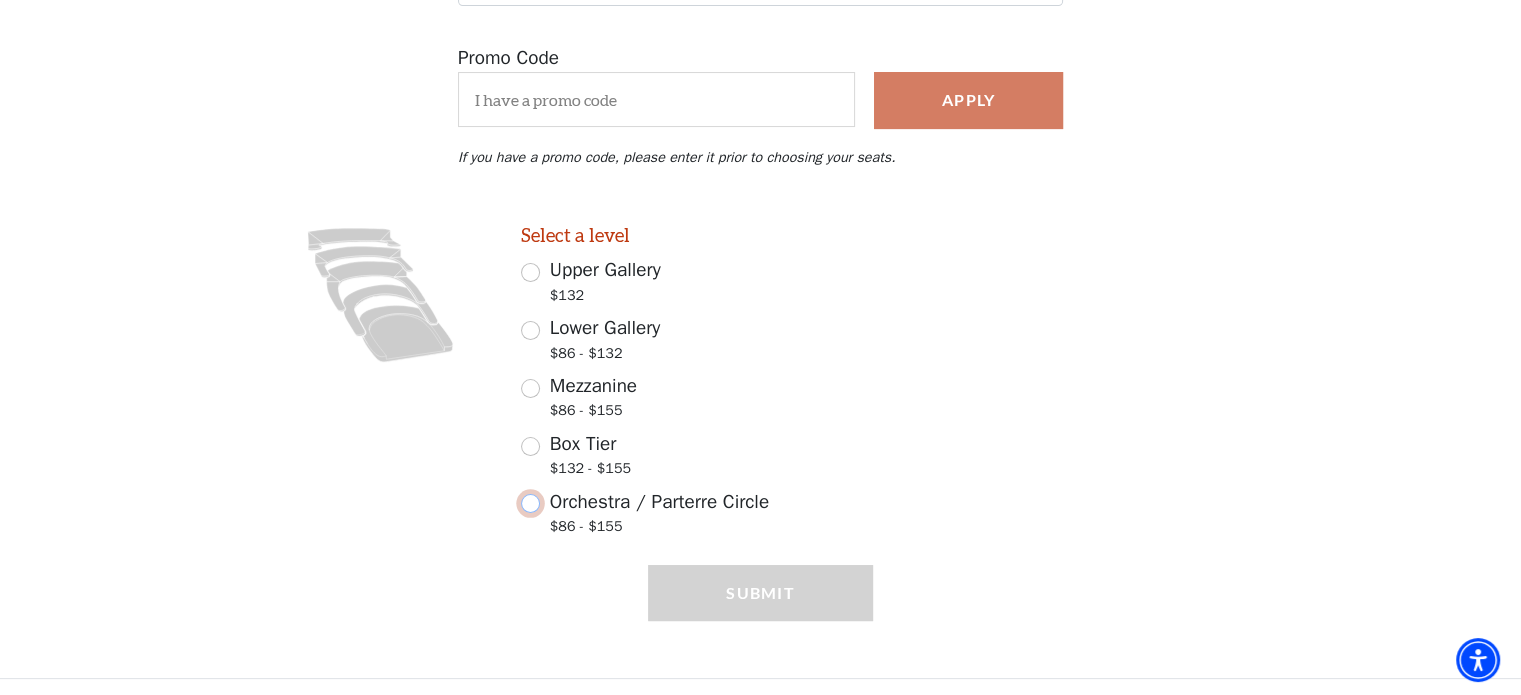 click on "Orchestra / Parterre Circle     $86 - $155" at bounding box center [530, 503] 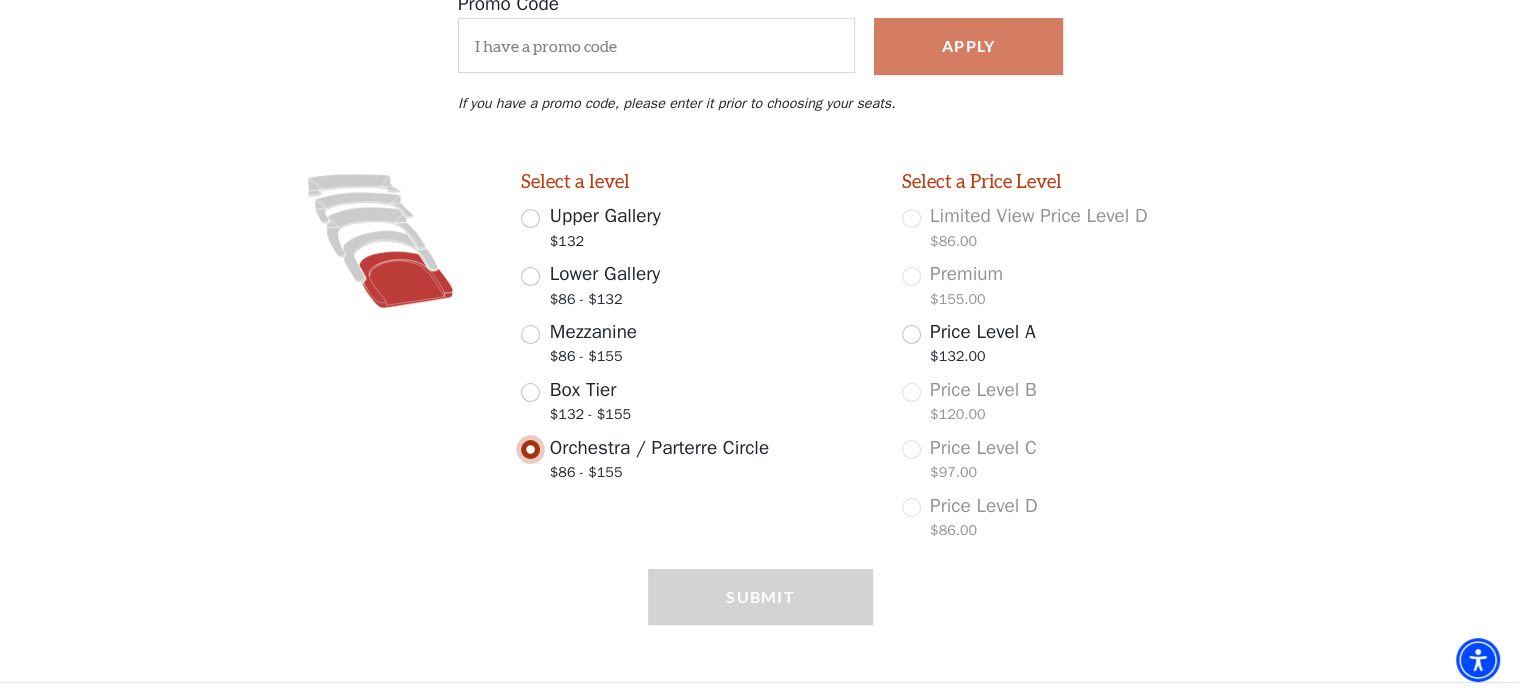 scroll, scrollTop: 413, scrollLeft: 0, axis: vertical 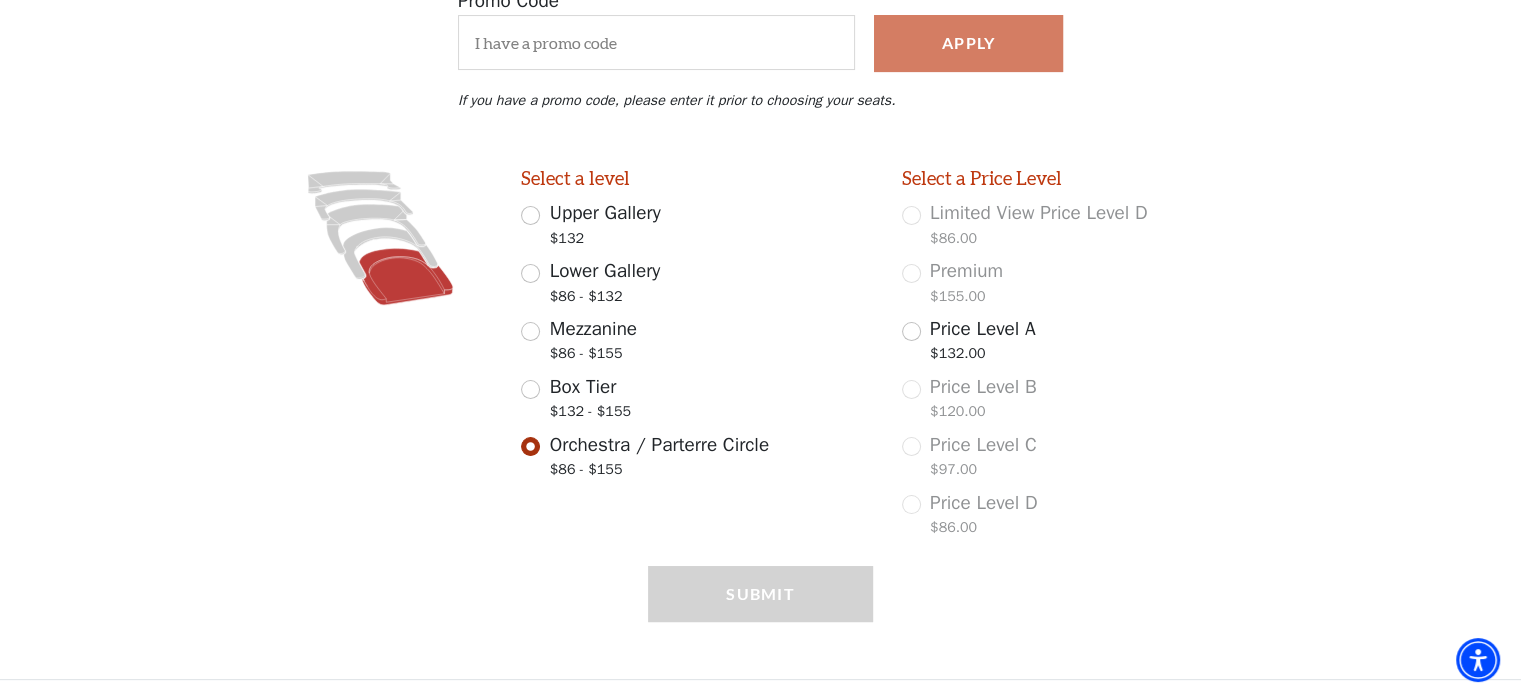 click on "Price Level A" at bounding box center (983, 329) 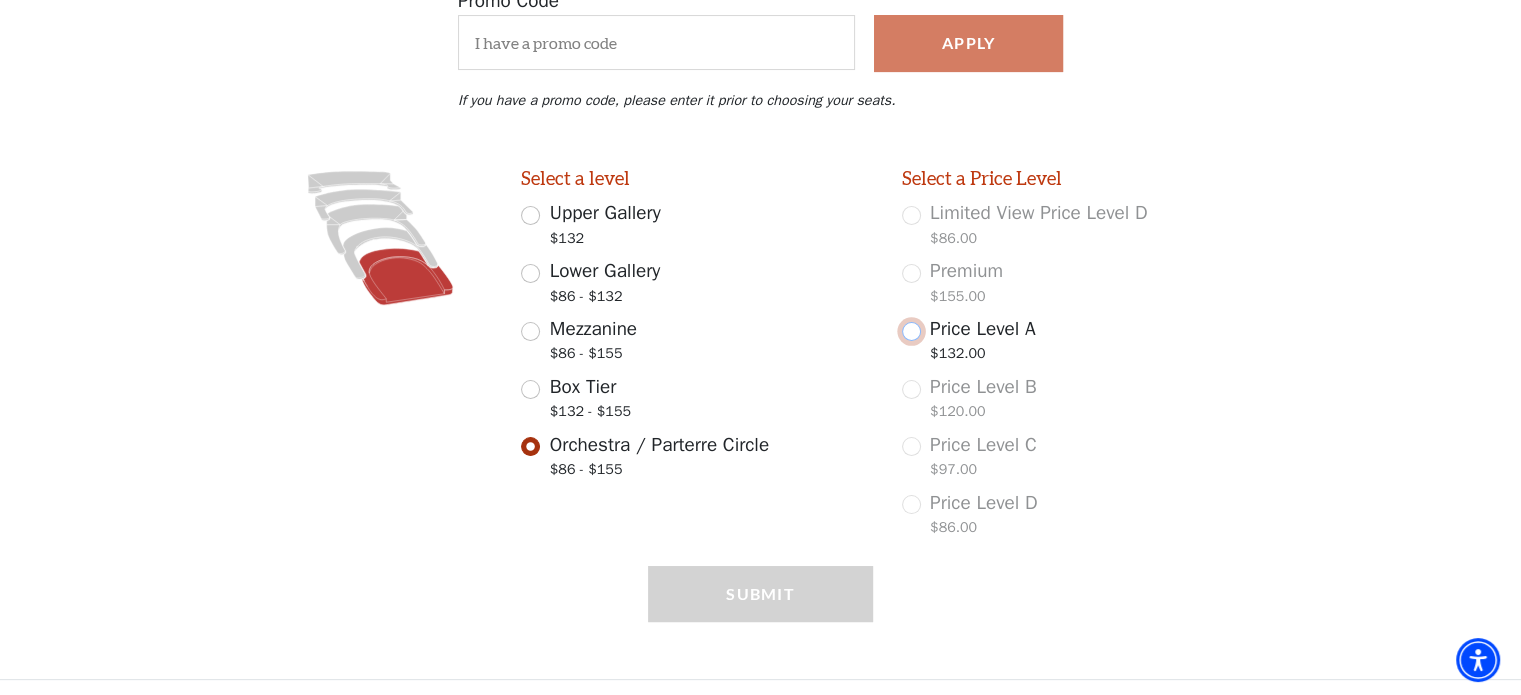 click on "Price Level A $132.00" at bounding box center [911, 331] 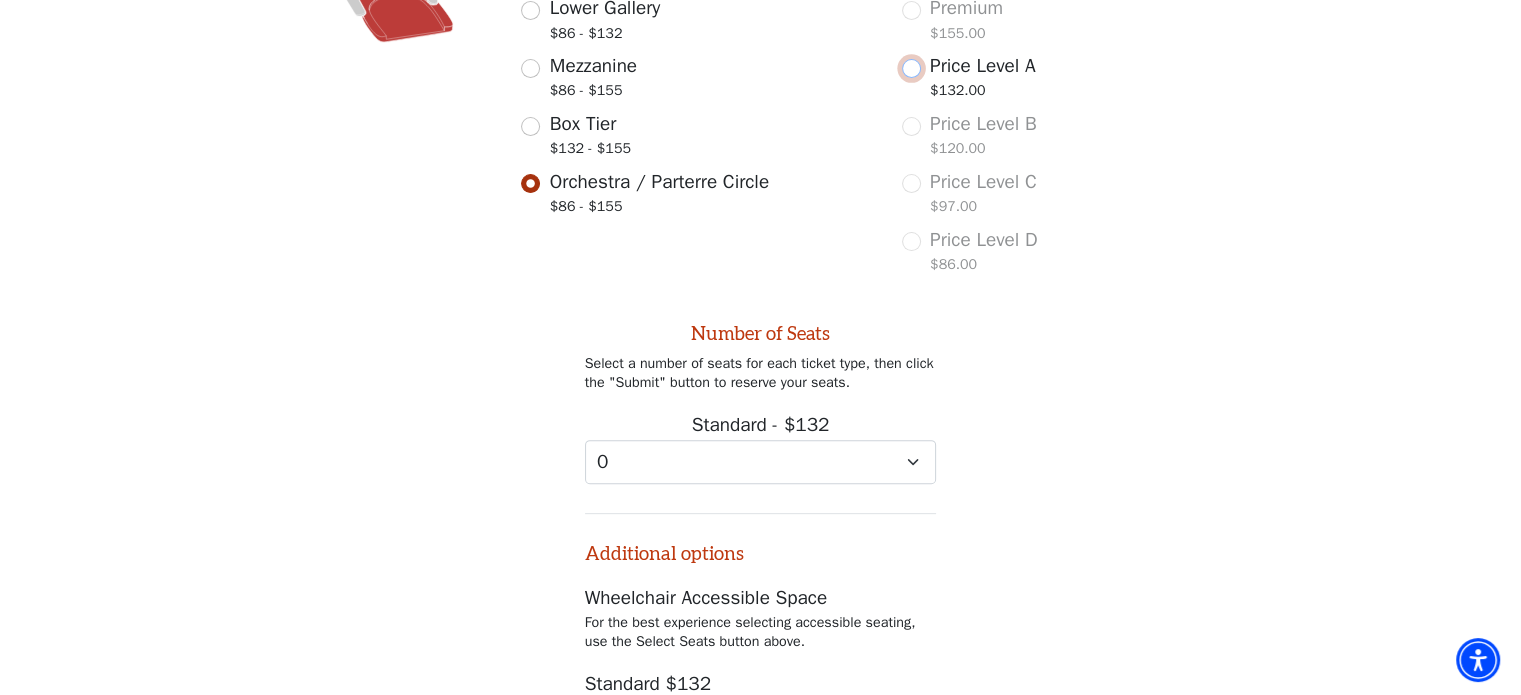 scroll, scrollTop: 869, scrollLeft: 0, axis: vertical 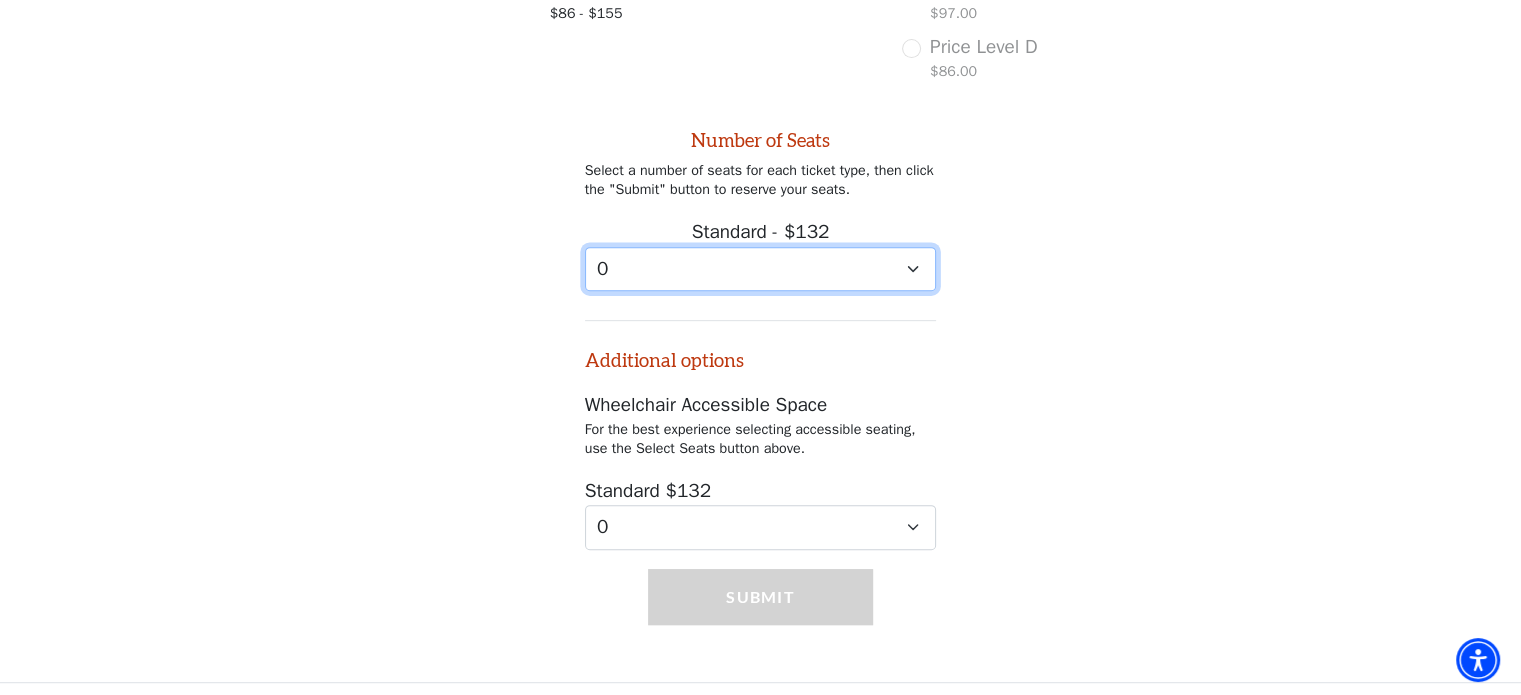 click on "0 1 2 3 4 5 6 7 8 9" at bounding box center [761, 269] 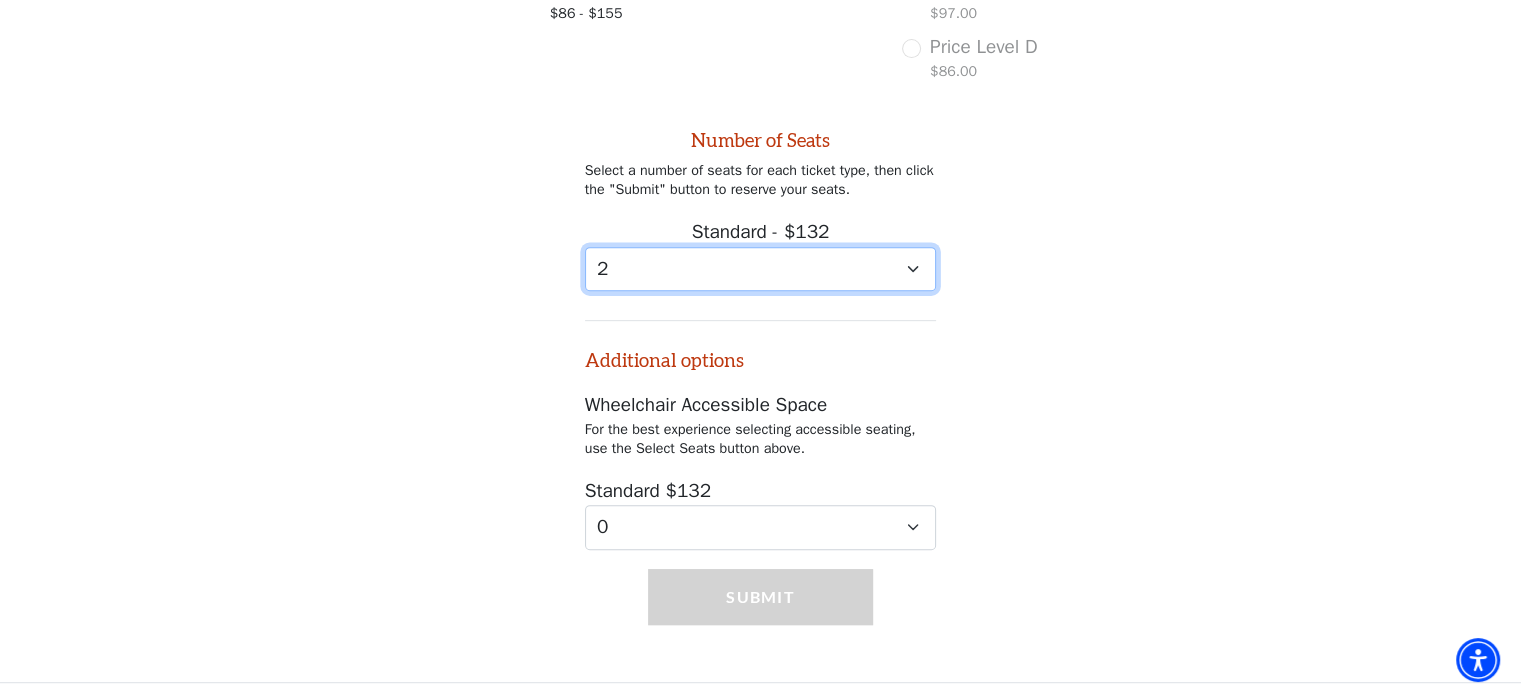 click on "0 1 2 3 4 5 6 7 8 9" at bounding box center [761, 269] 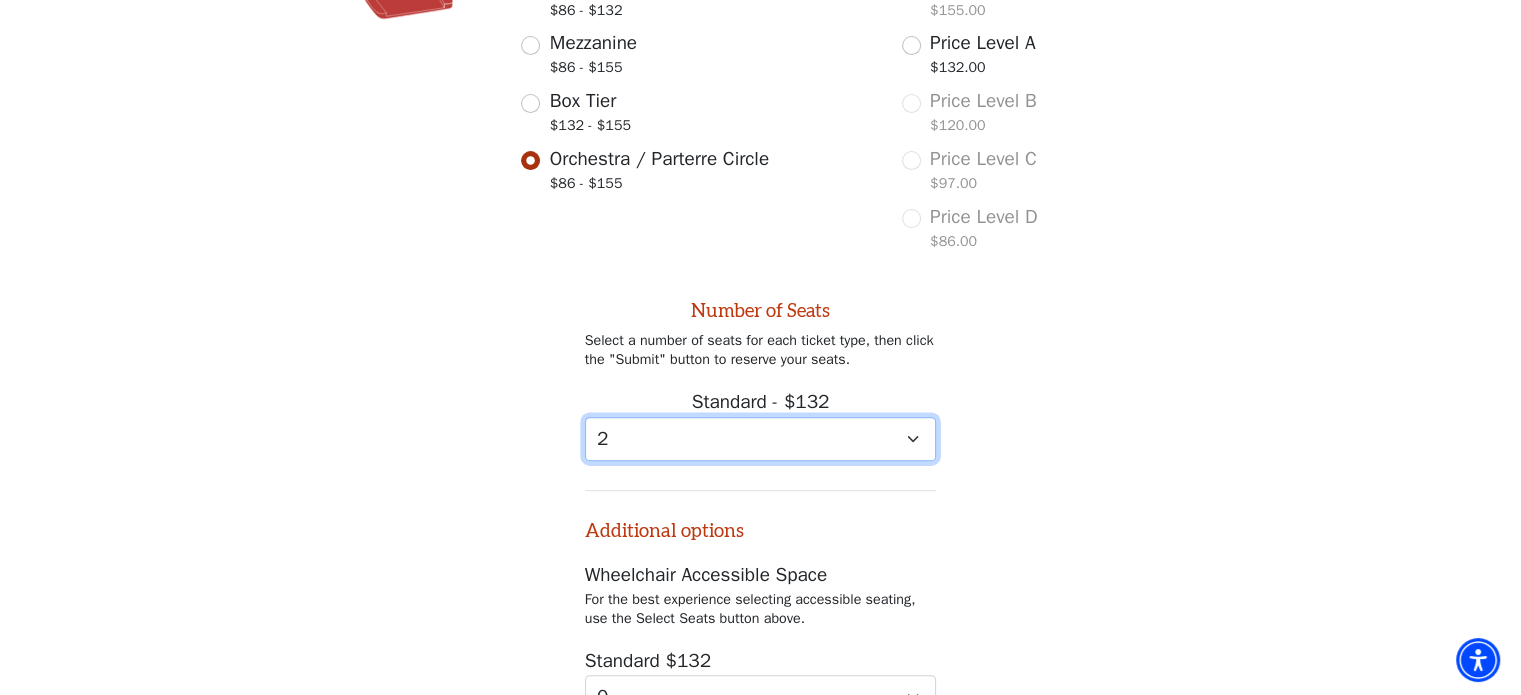 scroll, scrollTop: 869, scrollLeft: 0, axis: vertical 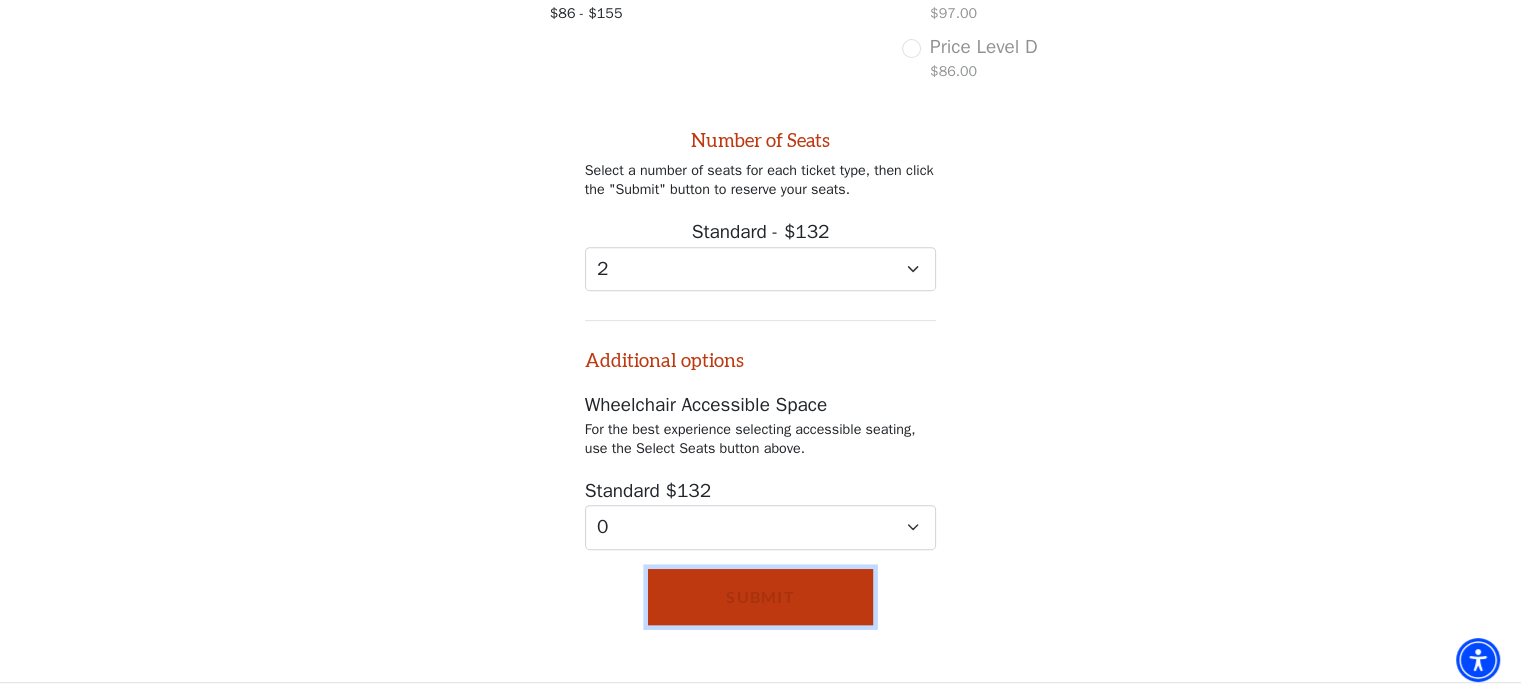 click on "Submit" at bounding box center (760, 597) 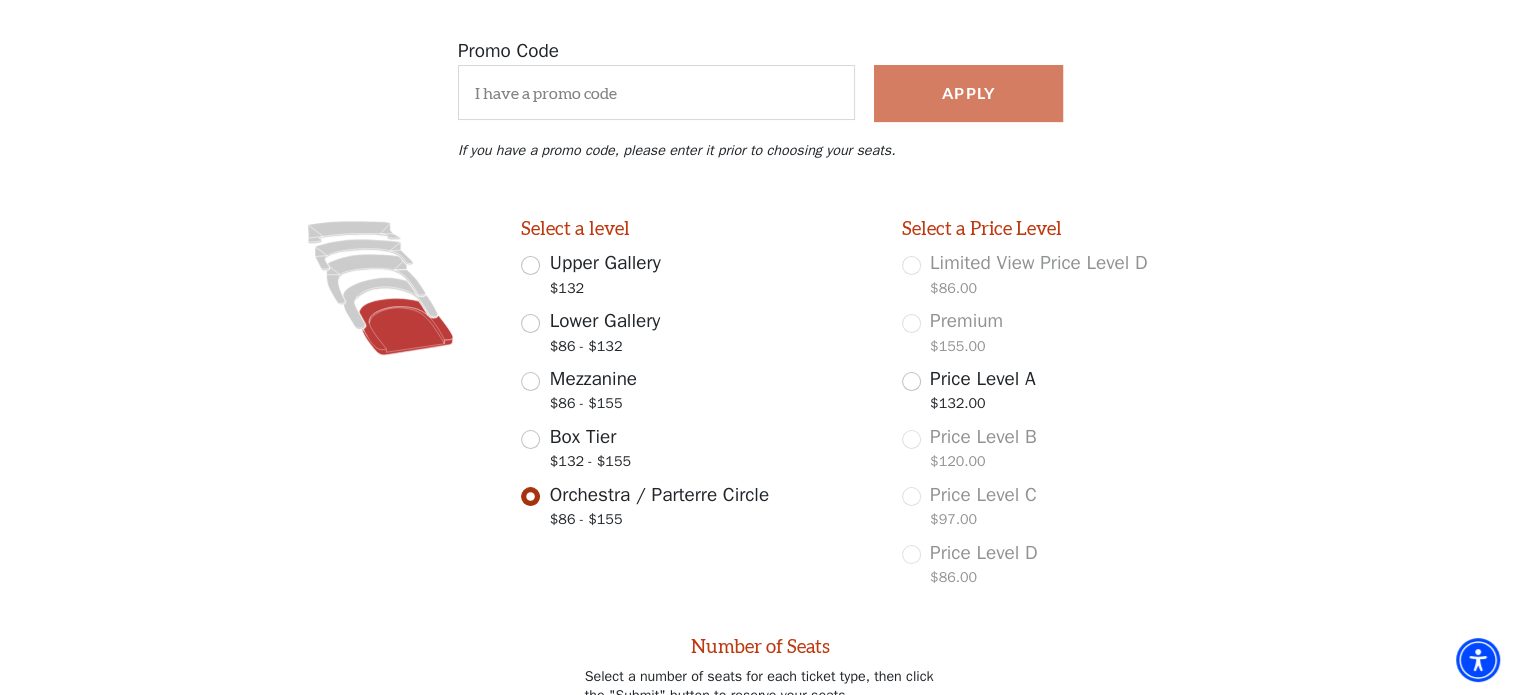 scroll, scrollTop: 175, scrollLeft: 0, axis: vertical 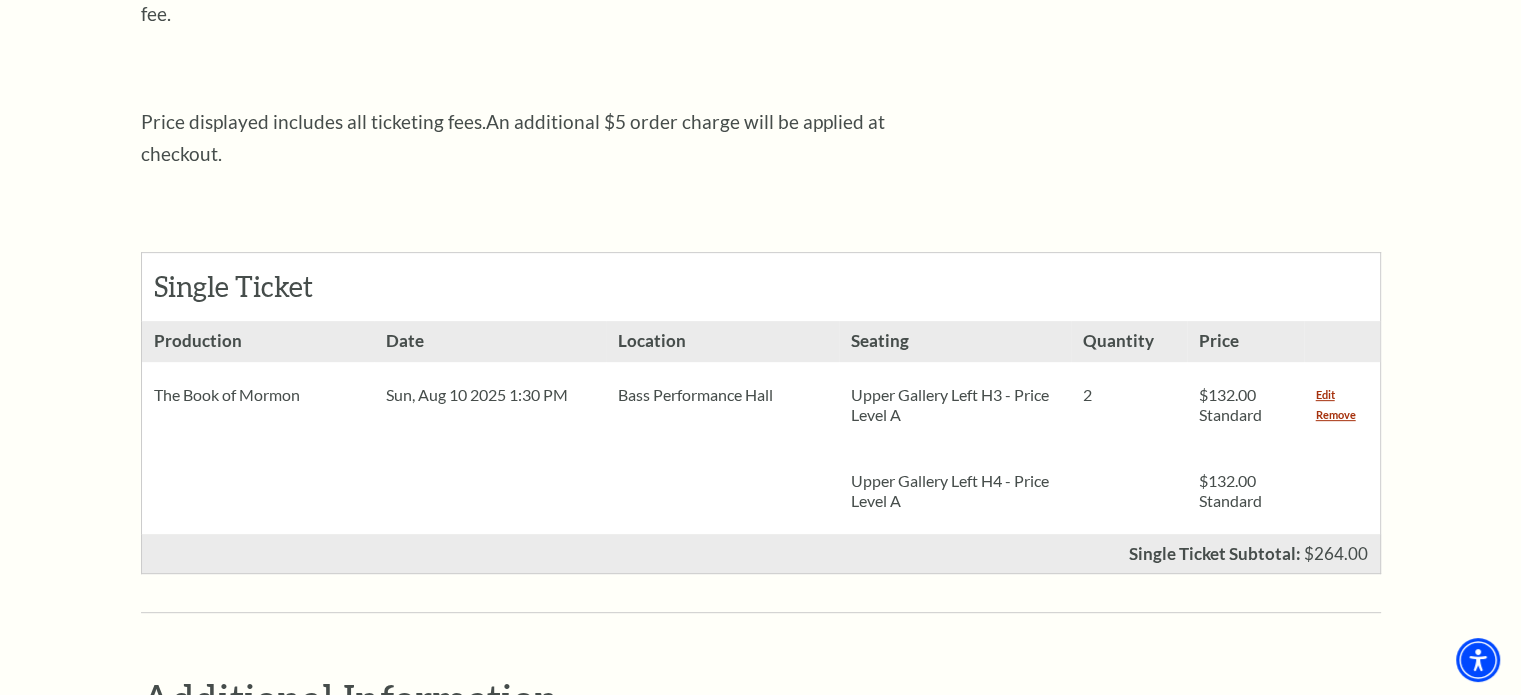 drag, startPoint x: 617, startPoint y: 367, endPoint x: 968, endPoint y: 378, distance: 351.17233 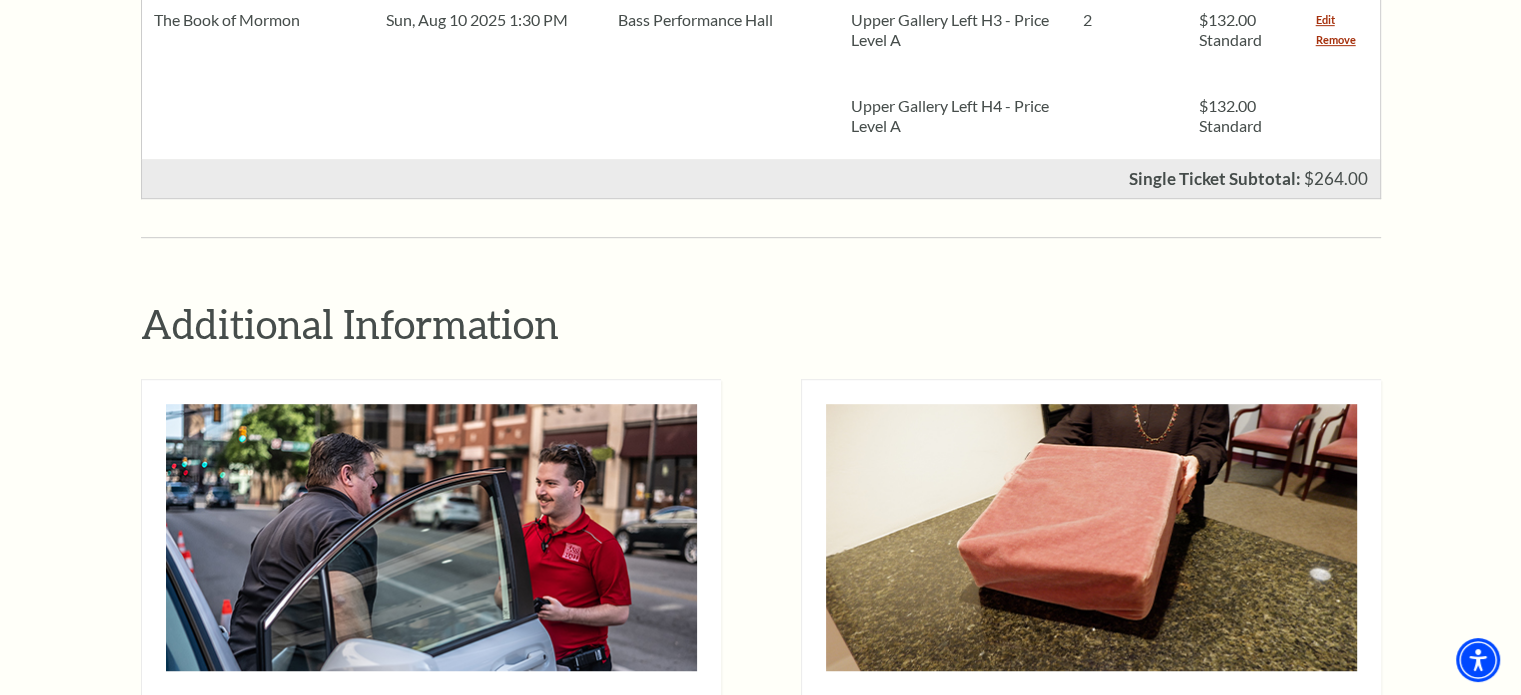 scroll, scrollTop: 1100, scrollLeft: 0, axis: vertical 